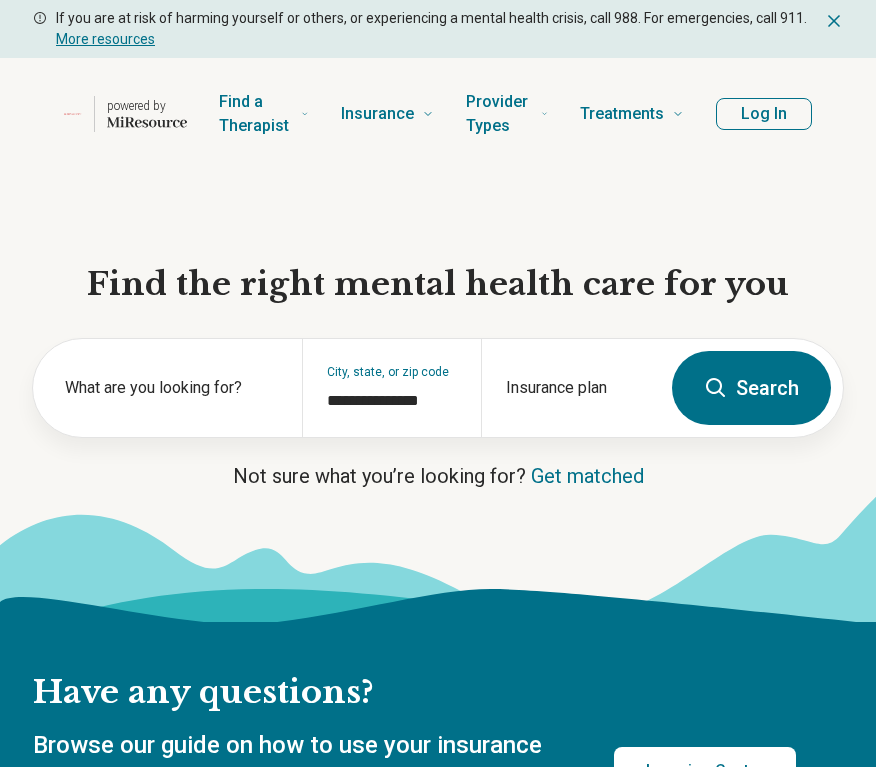 scroll, scrollTop: 0, scrollLeft: 0, axis: both 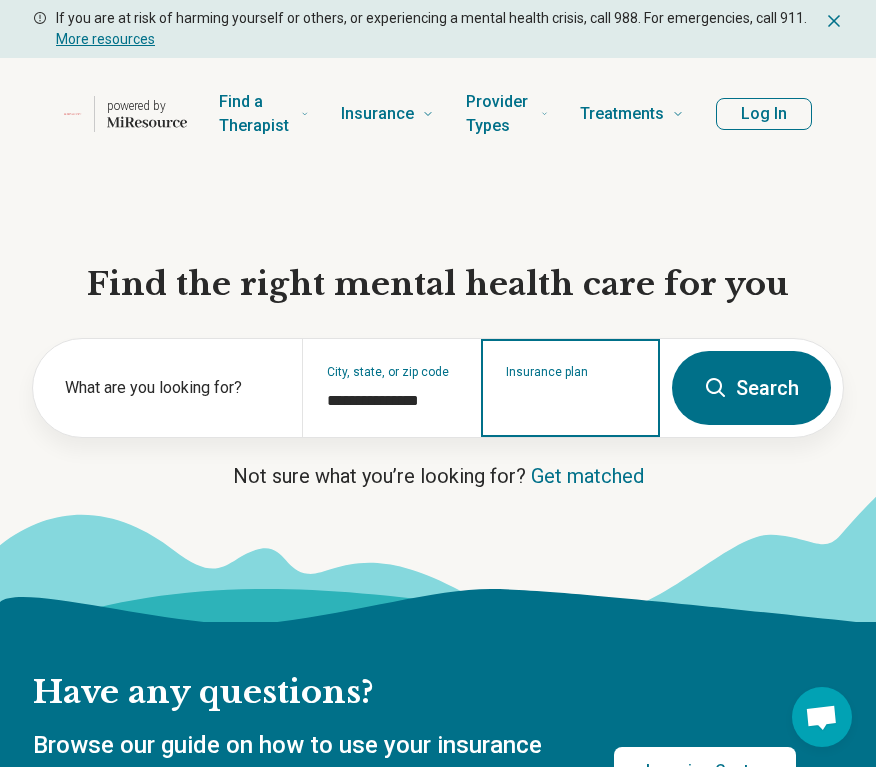 click on "Insurance plan" at bounding box center [571, 401] 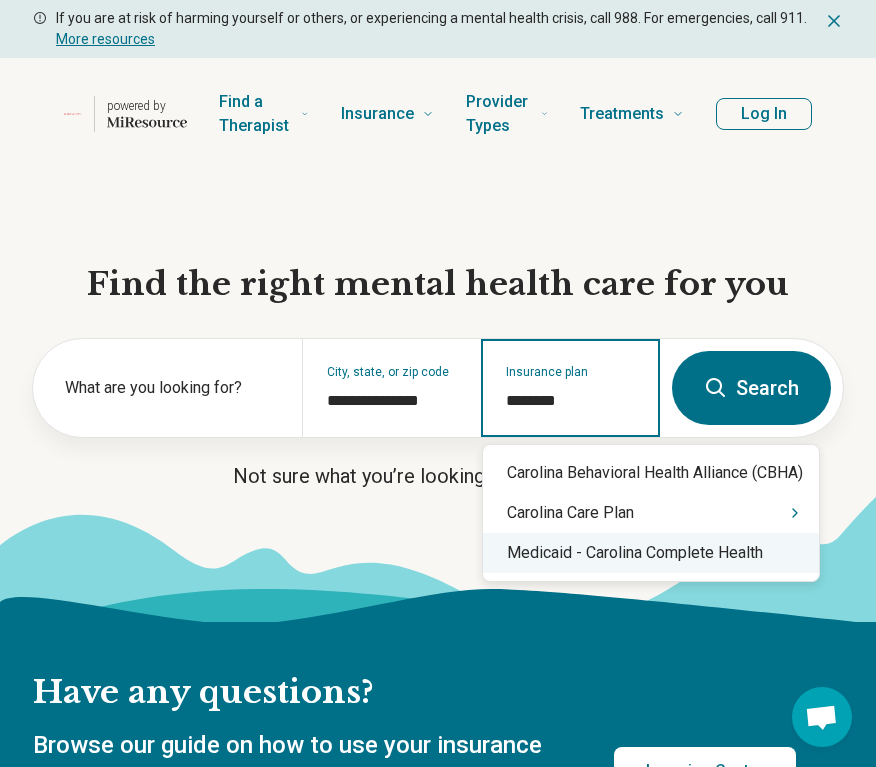 click on "Medicaid - Carolina Complete Health" at bounding box center [651, 553] 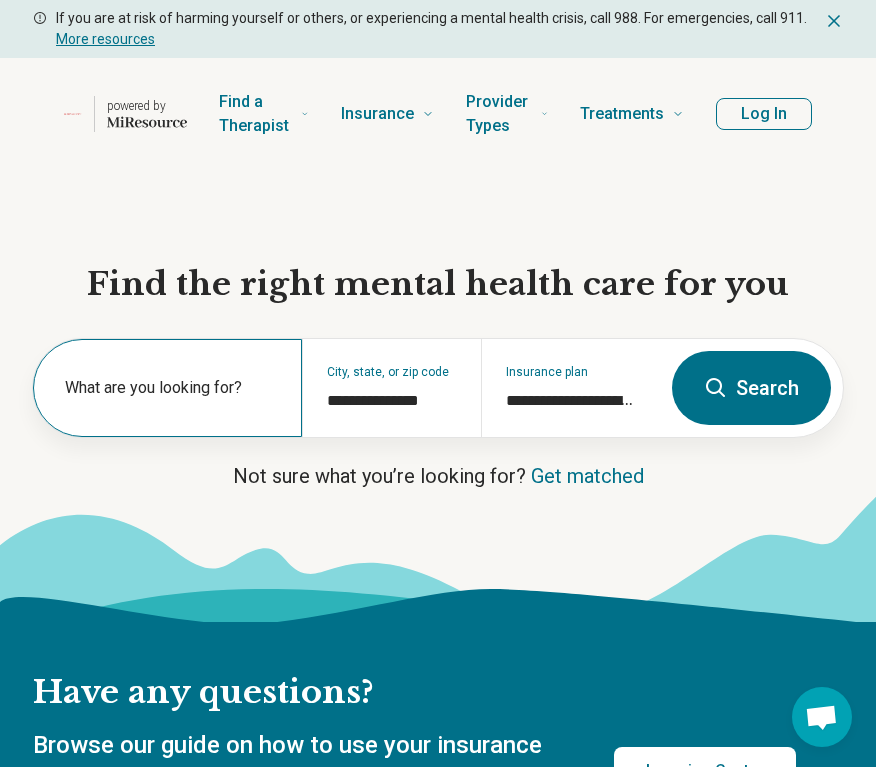 click on "What are you looking for?" at bounding box center (167, 388) 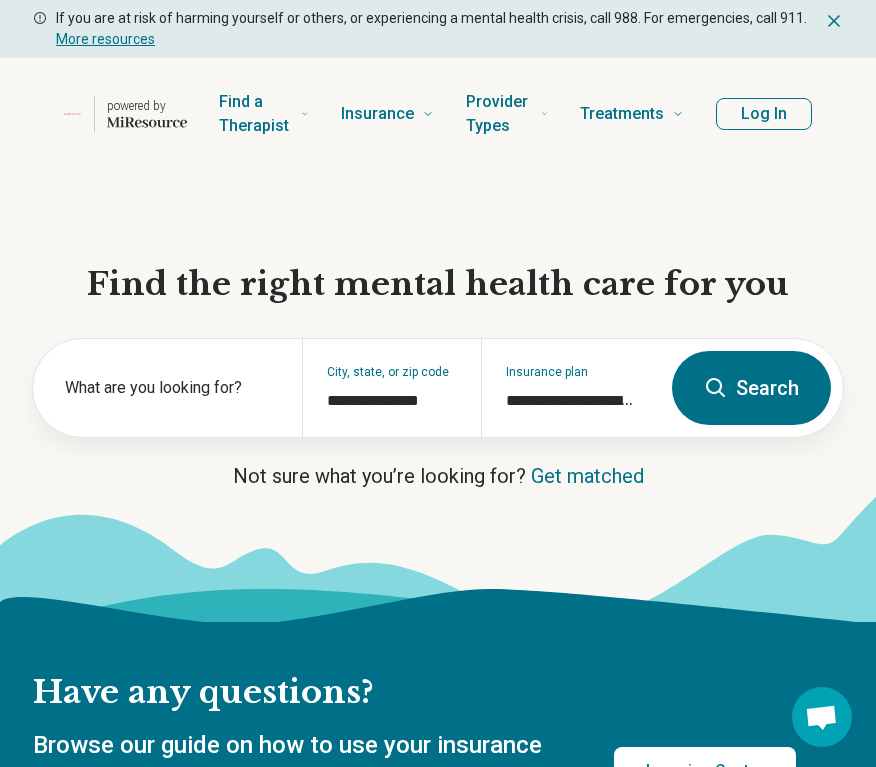 click 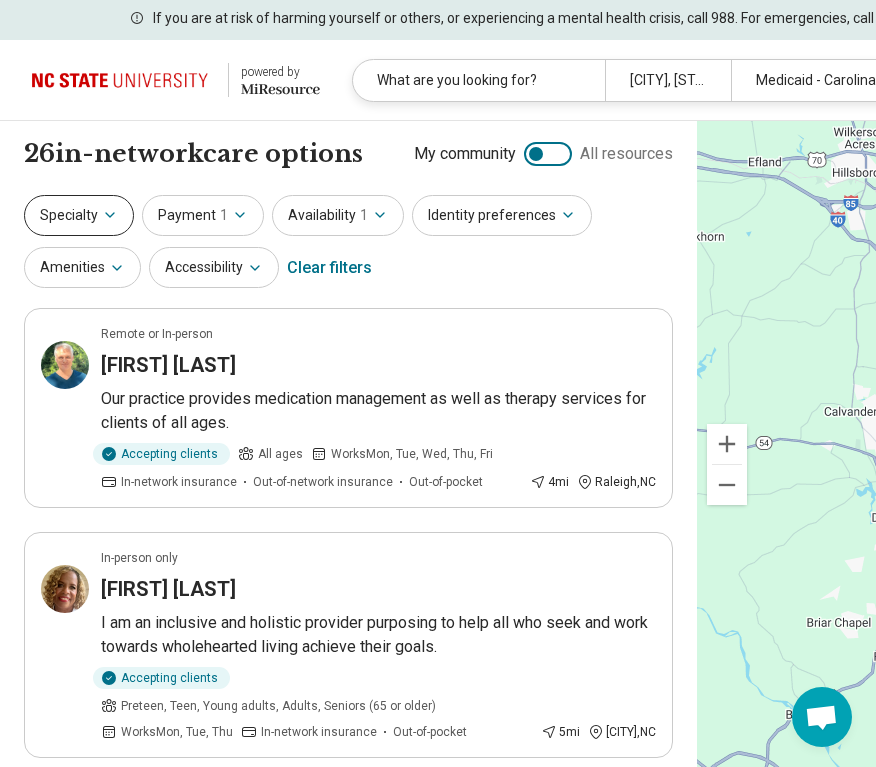 click 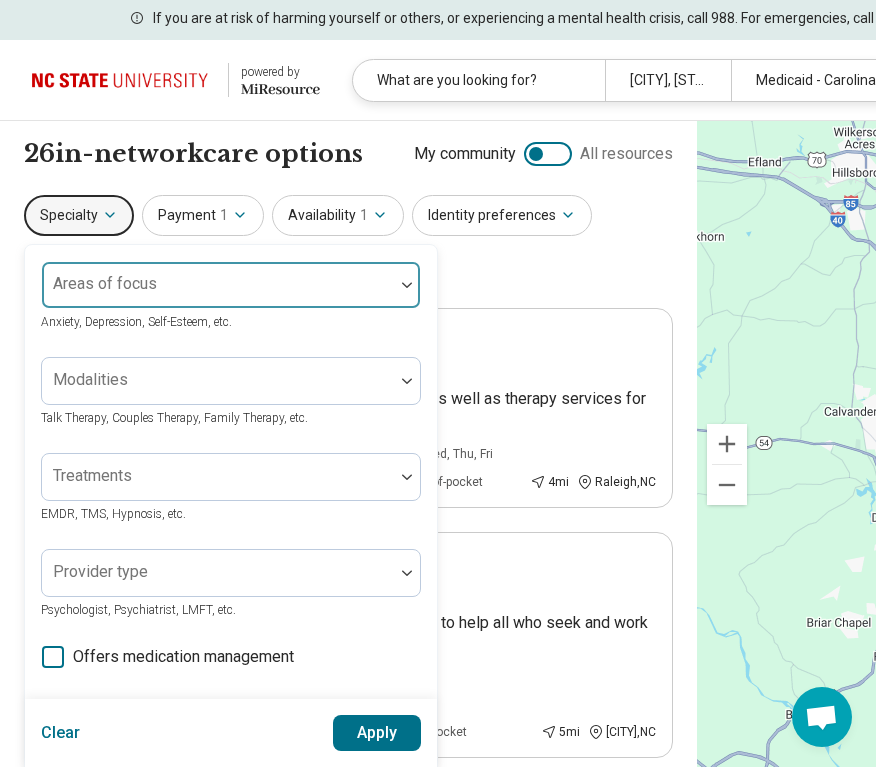 click on "Areas of focus" at bounding box center (231, 285) 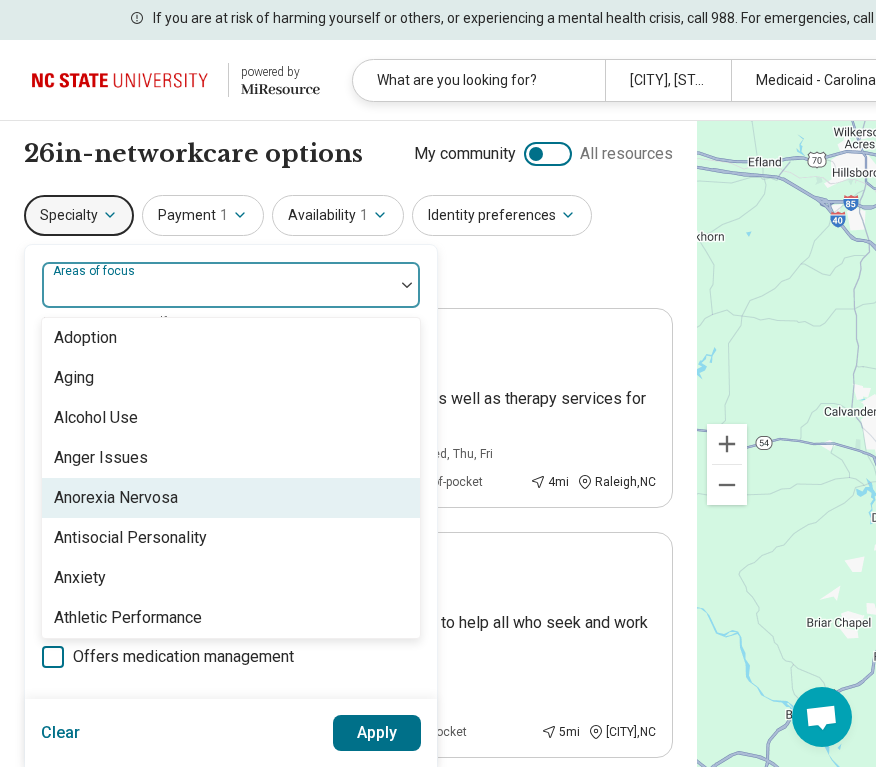 scroll, scrollTop: 66, scrollLeft: 0, axis: vertical 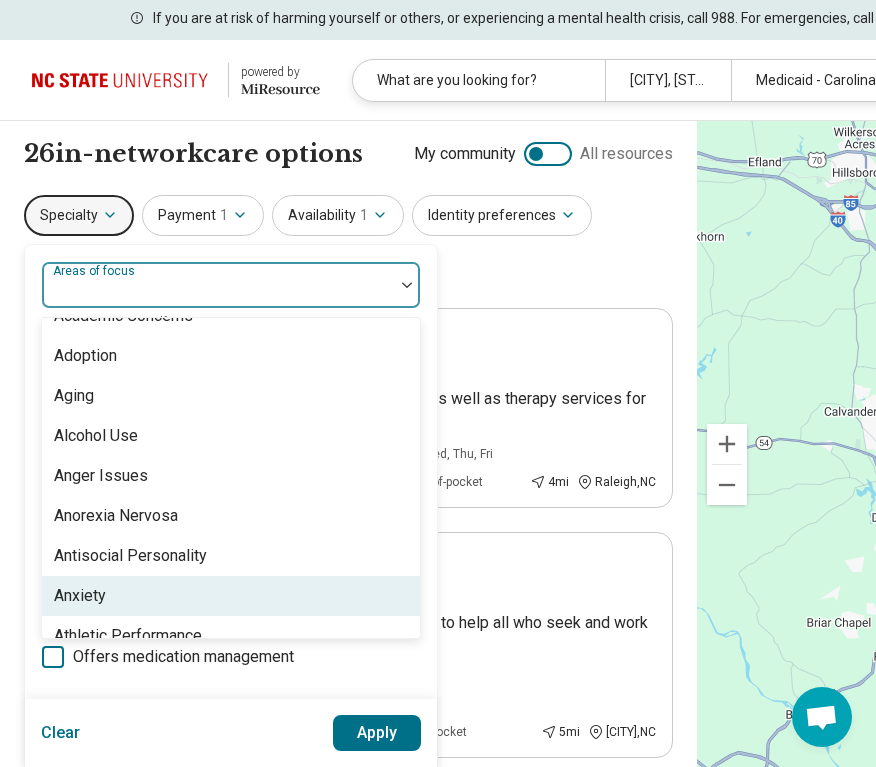click on "Anxiety" at bounding box center (231, 596) 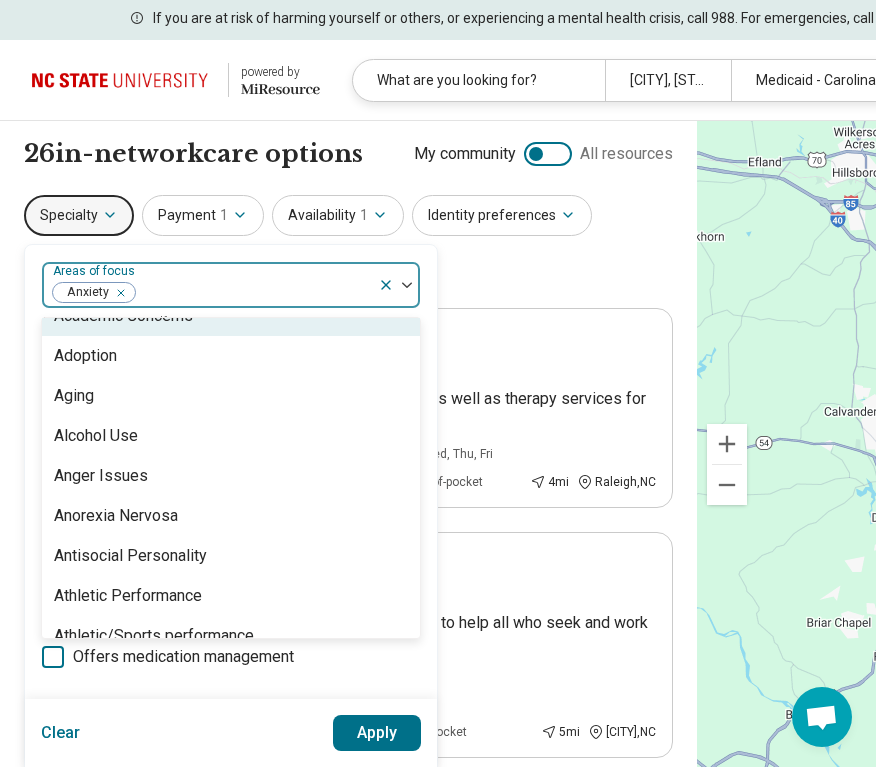 scroll, scrollTop: 0, scrollLeft: 0, axis: both 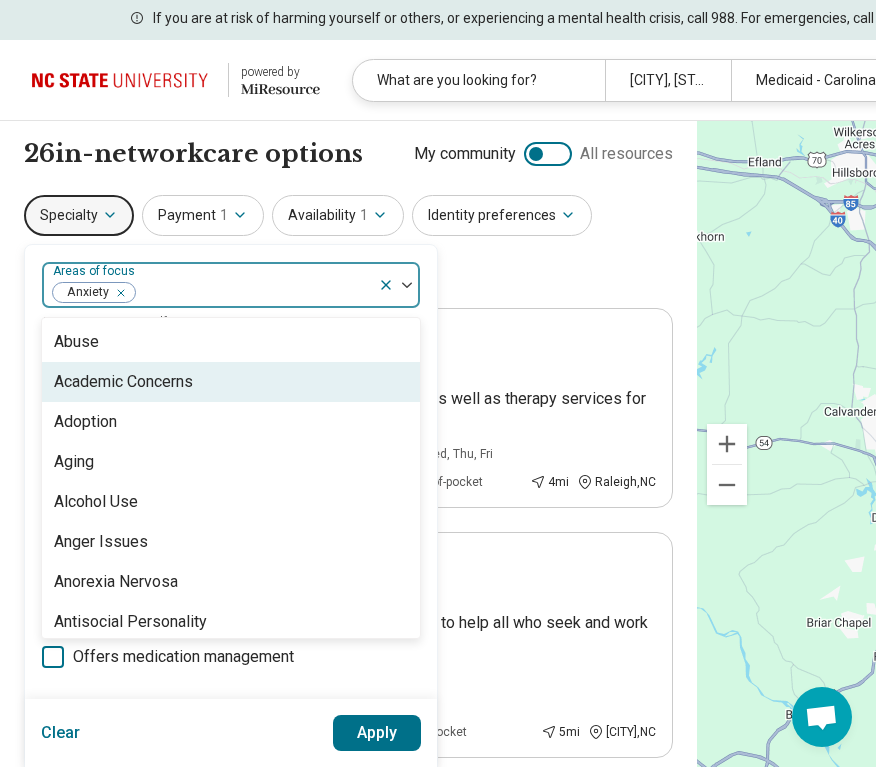 click on "Academic Concerns" at bounding box center (123, 382) 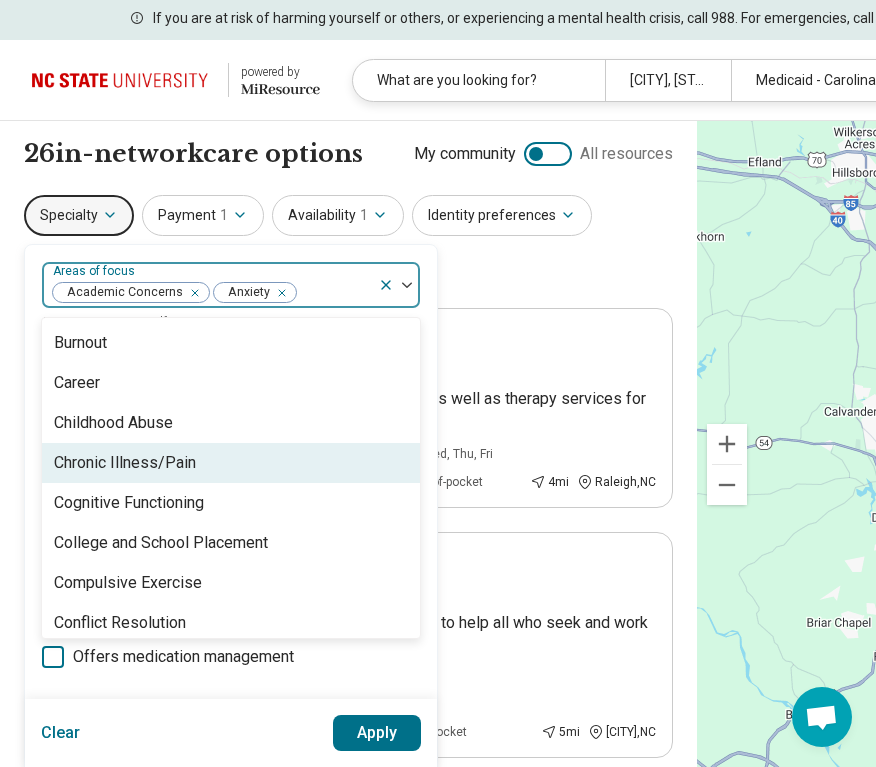 scroll, scrollTop: 774, scrollLeft: 0, axis: vertical 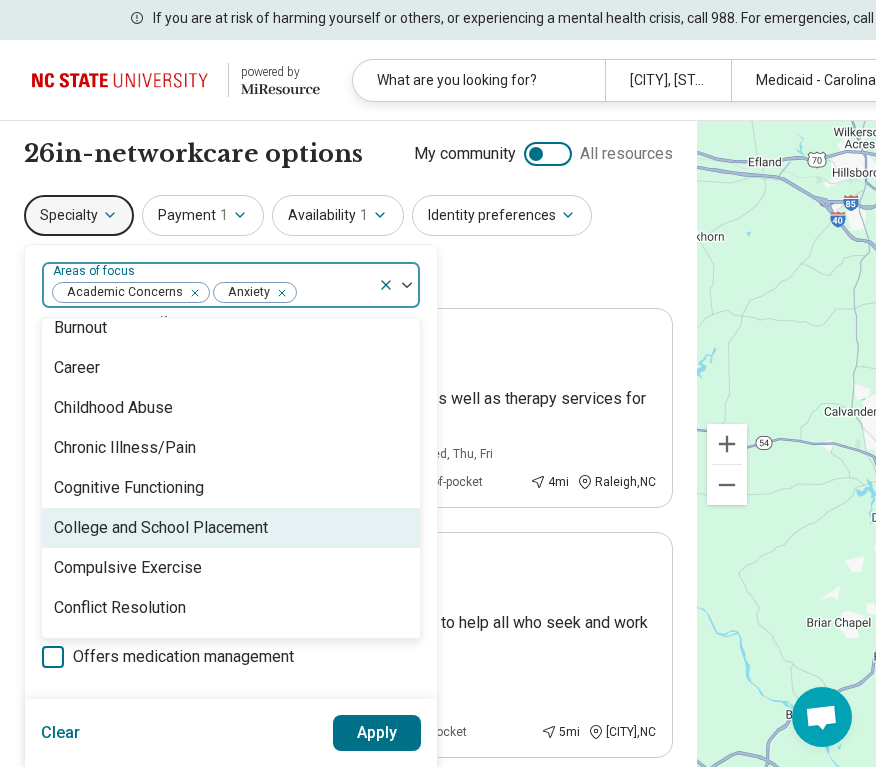 click on "College and School Placement" at bounding box center (161, 528) 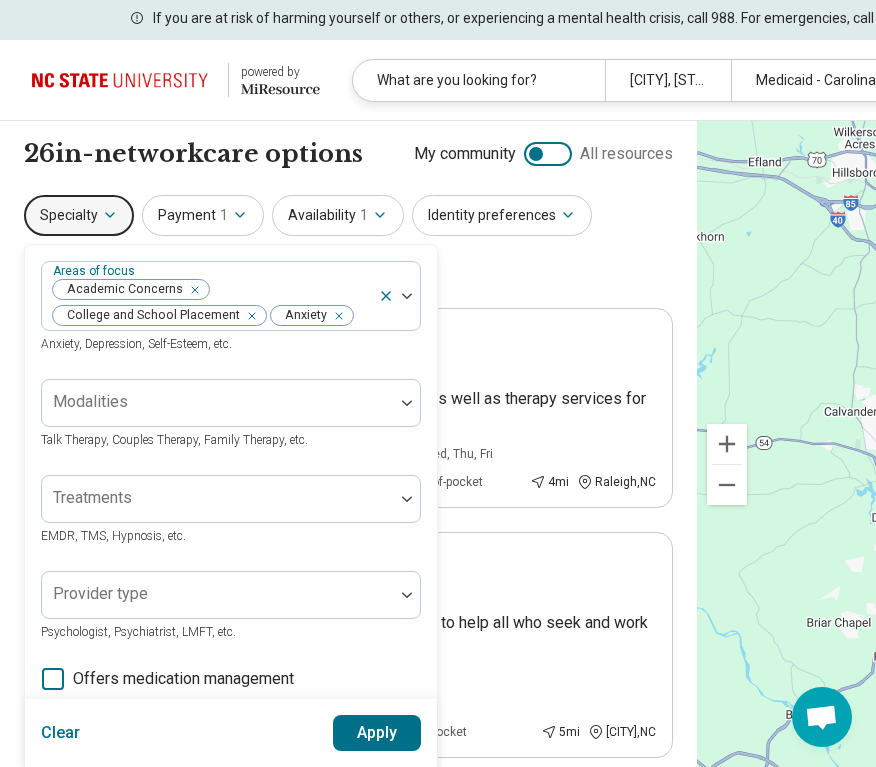 click on "Specialty Areas of focus Academic Concerns College and School Placement Anxiety Anxiety, Depression, Self-Esteem, etc. Modalities Talk Therapy, Couples Therapy, Family Therapy, etc. Treatments EMDR, TMS, Hypnosis, etc. Provider type Psychologist, Psychiatrist, LMFT, etc. Offers medication management Program type Medically unstable Help with activities of daily living Special groups Body positivity, People with disabilities, Active duty military, etc. Age groups Clear Apply Payment 1 Availability 1 Identity preferences Amenities Accessibility Clear filters" at bounding box center [348, 243] 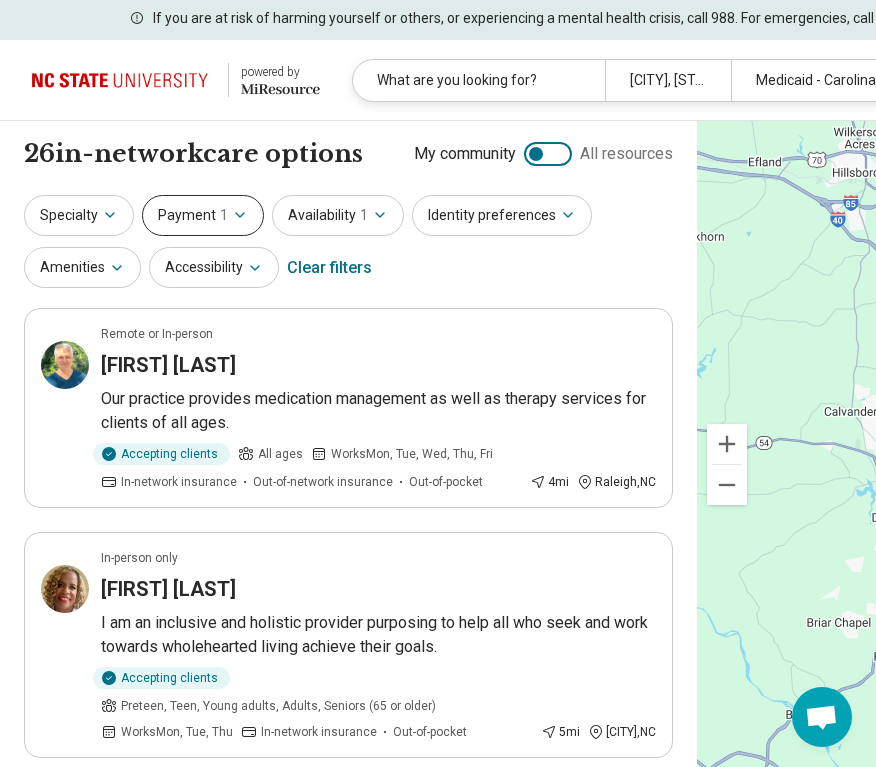 click 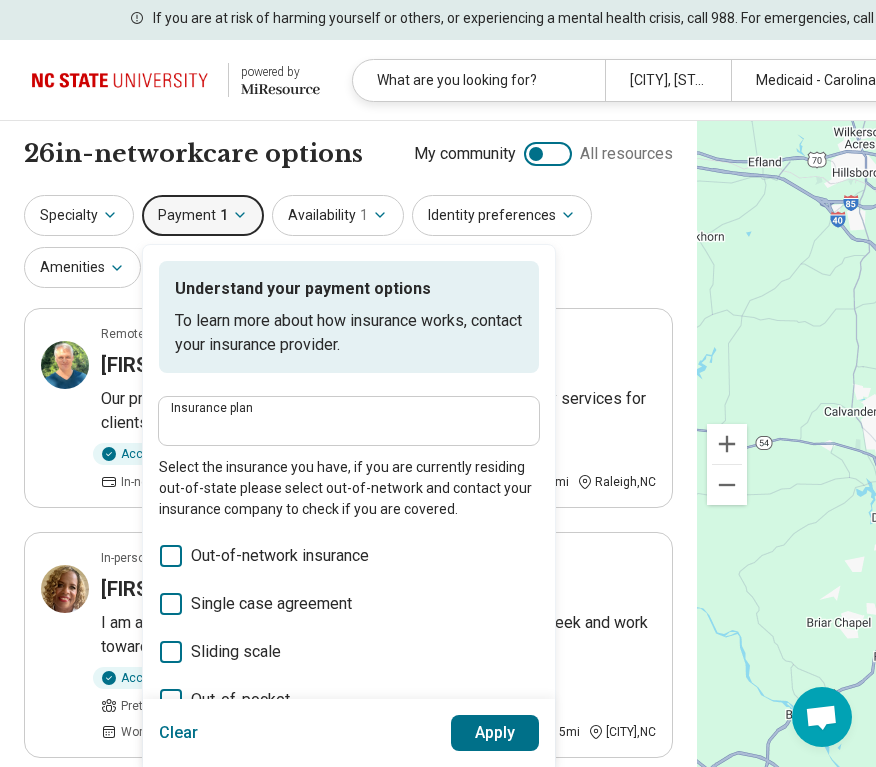 type on "**********" 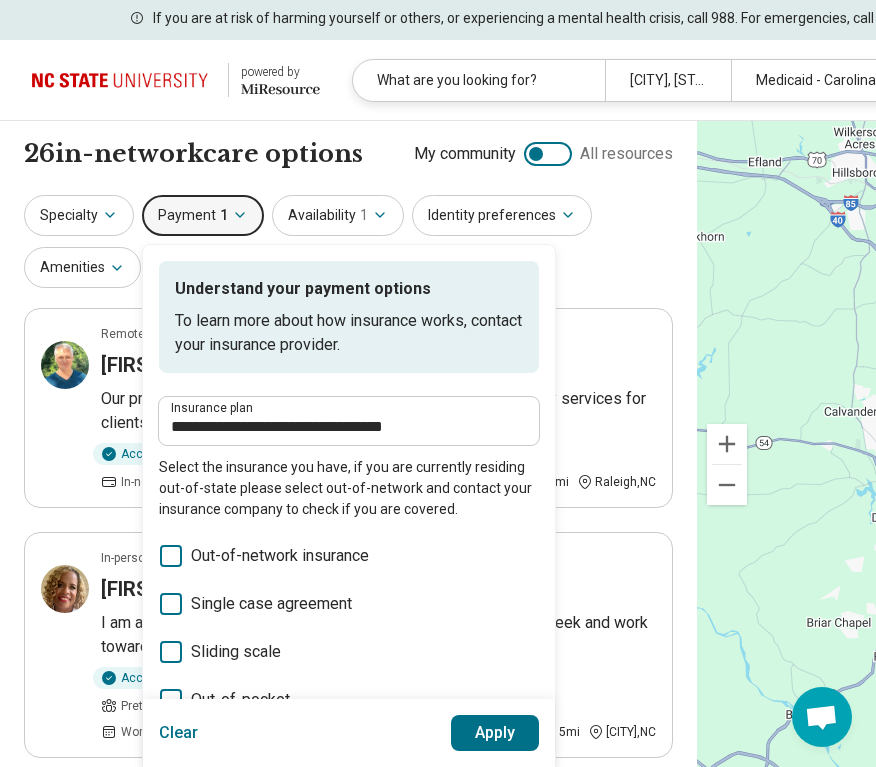 click on "**********" at bounding box center [348, 243] 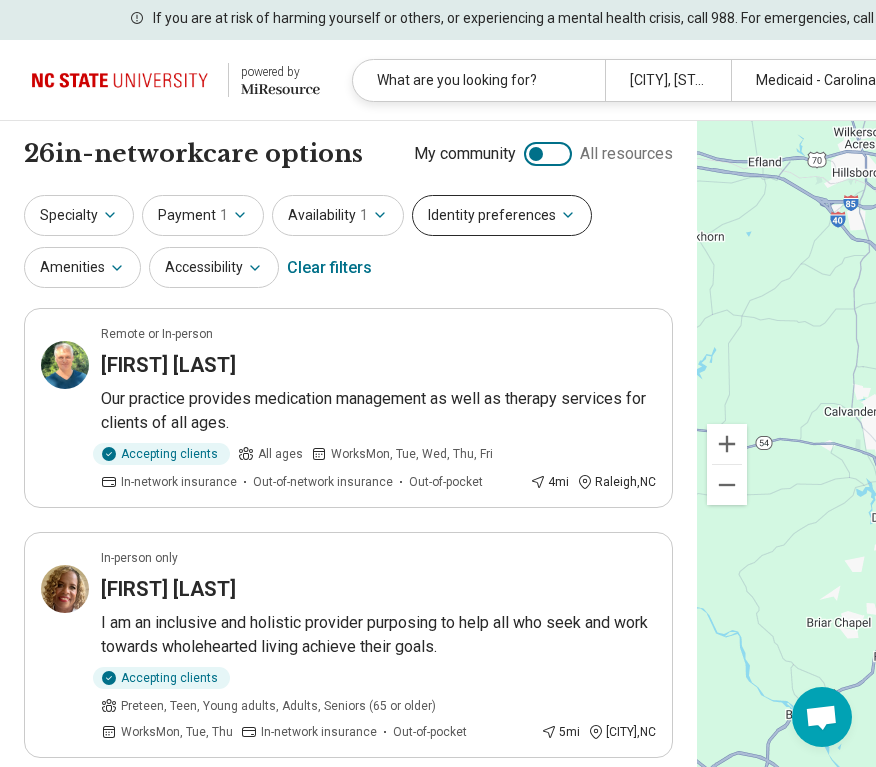click on "Identity preferences" at bounding box center [502, 215] 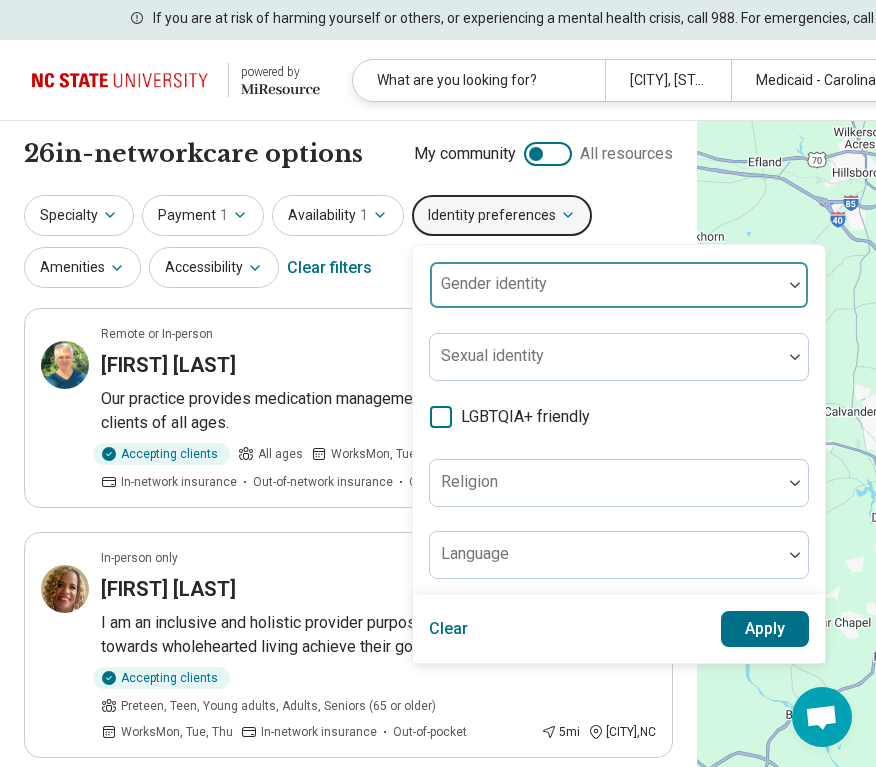 click on "Gender identity" at bounding box center [619, 285] 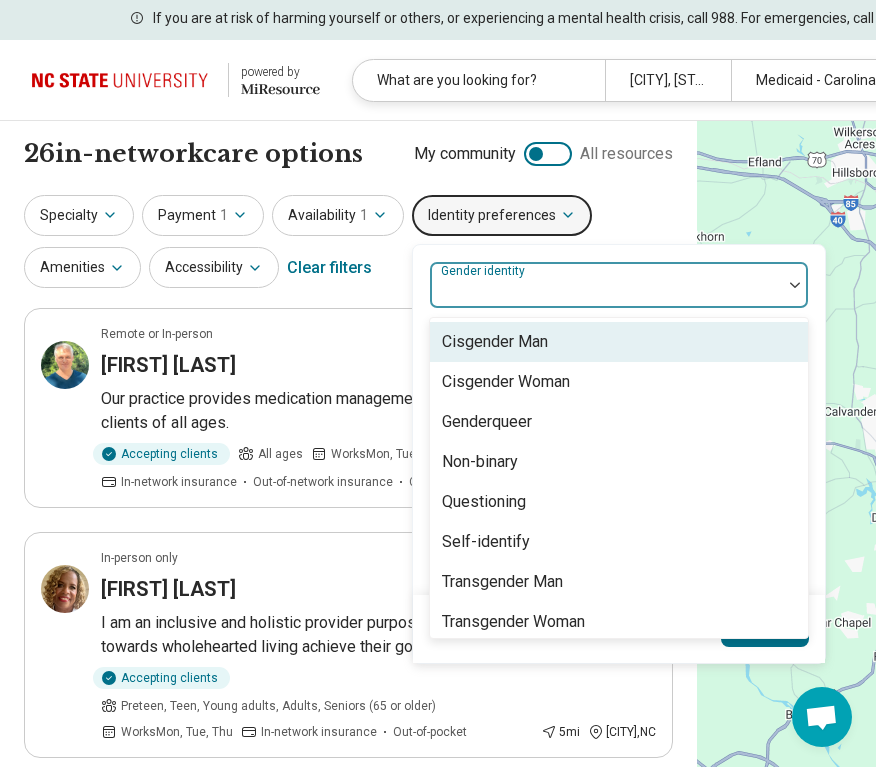 click on "Specialty Payment 1 Availability 1 Identity preferences Cisgender Man, 1 of 8. 8 results available. Use Up and Down to choose options, press Enter to select the currently focused option, press Escape to exit the menu, press Tab to select the option and exit the menu. Gender identity Cisgender Man Cisgender Woman Genderqueer Non-binary Questioning Self-identify Transgender Man Transgender Woman Sexual identity LGBTQIA+ friendly Religion Language Clear Apply Amenities Accessibility Clear filters" at bounding box center [348, 243] 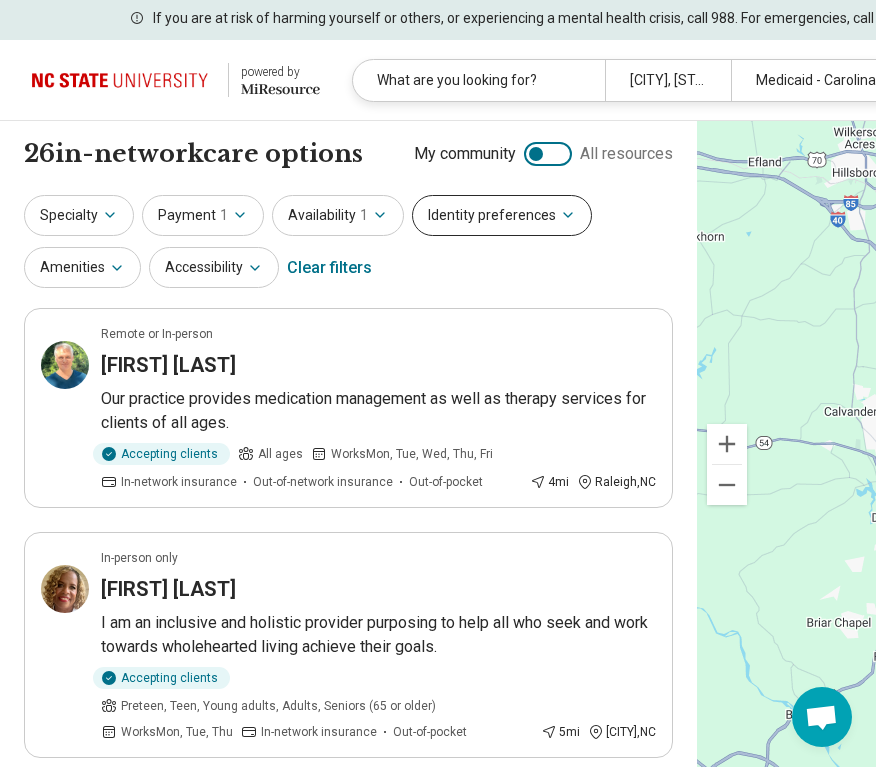 click on "Identity preferences" at bounding box center (502, 215) 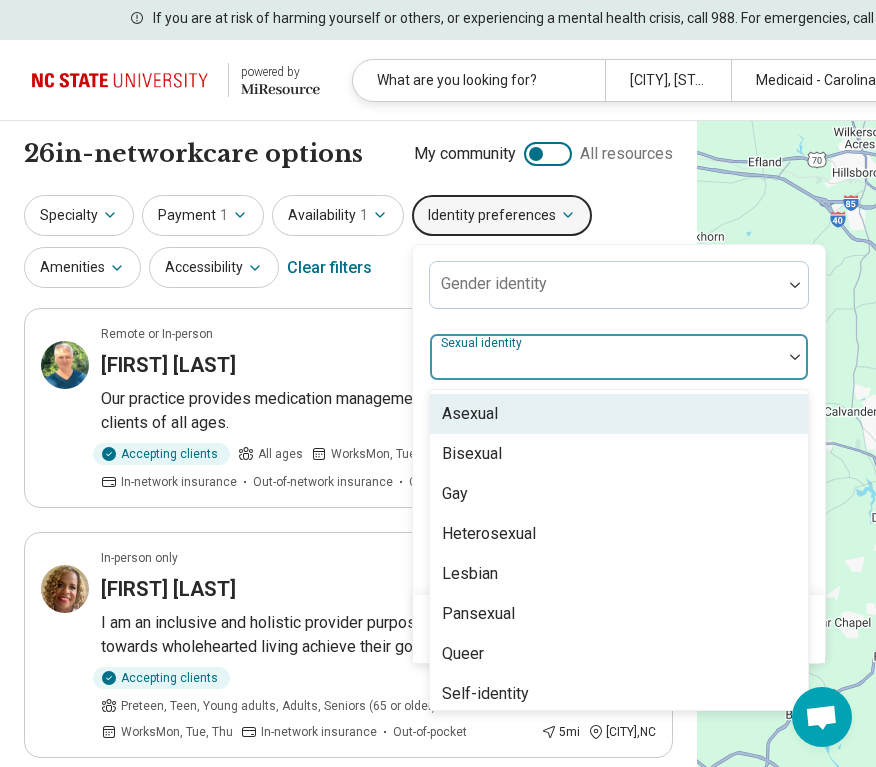 click on "Sexual identity" at bounding box center (483, 343) 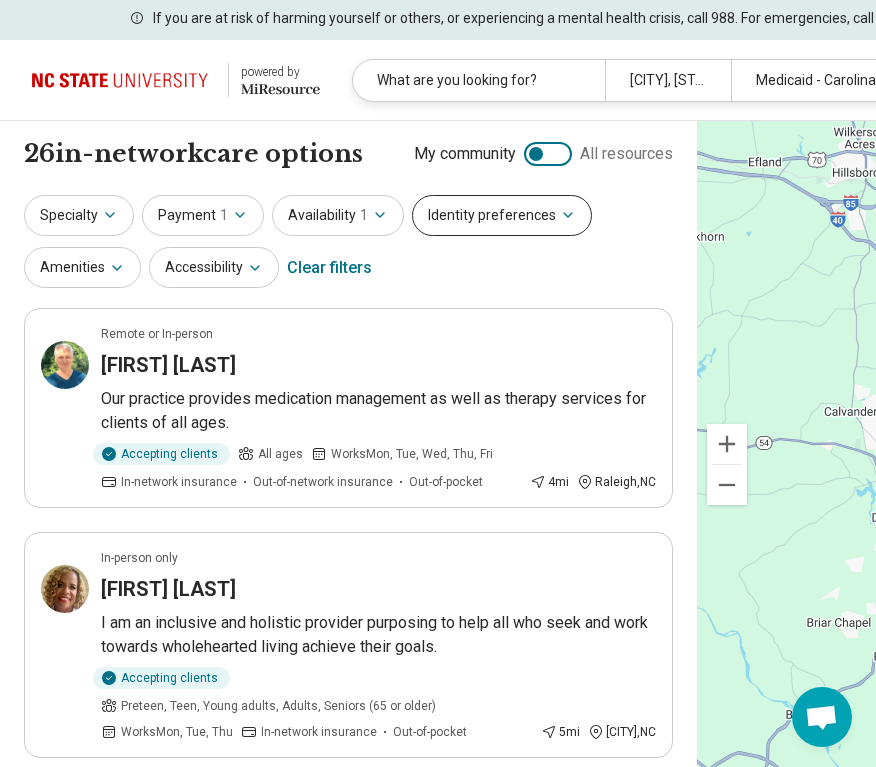 click on "Identity preferences" at bounding box center (502, 215) 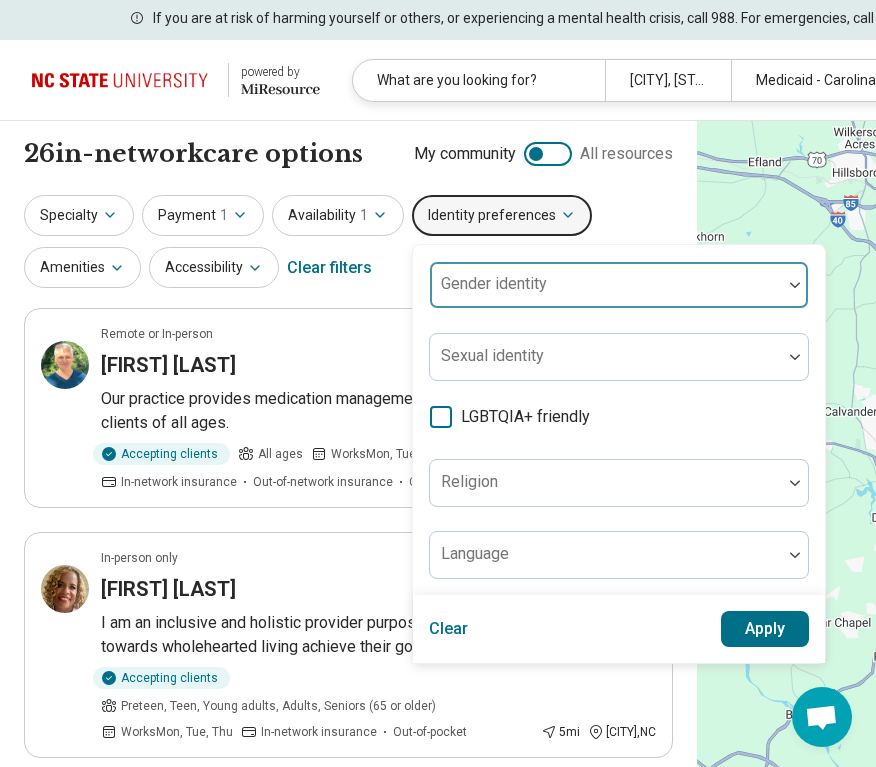 click at bounding box center (606, 293) 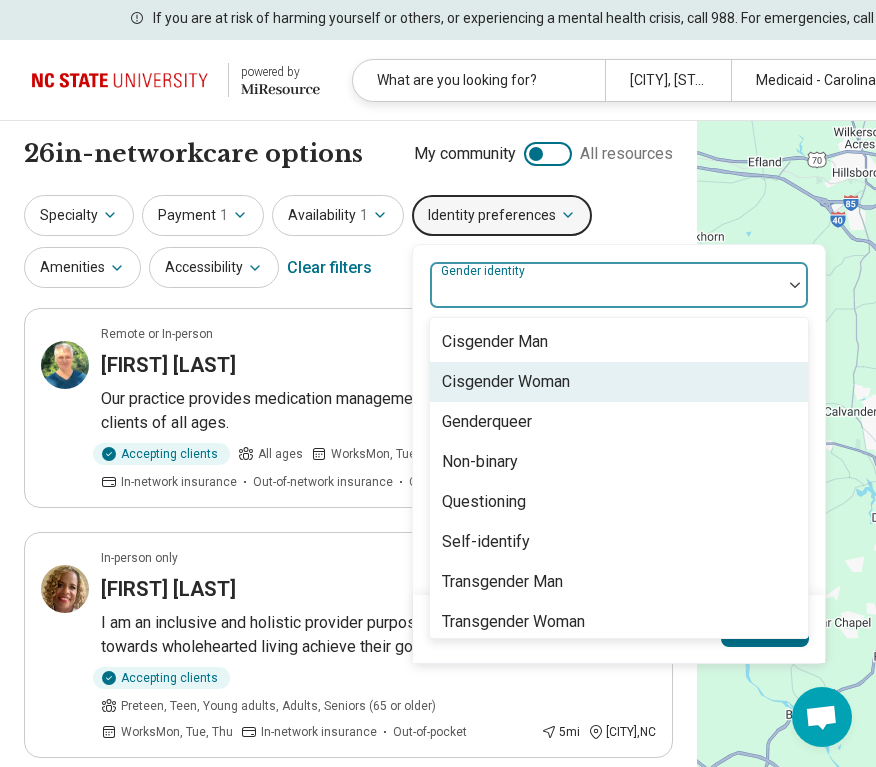 click on "Cisgender Woman" at bounding box center [506, 382] 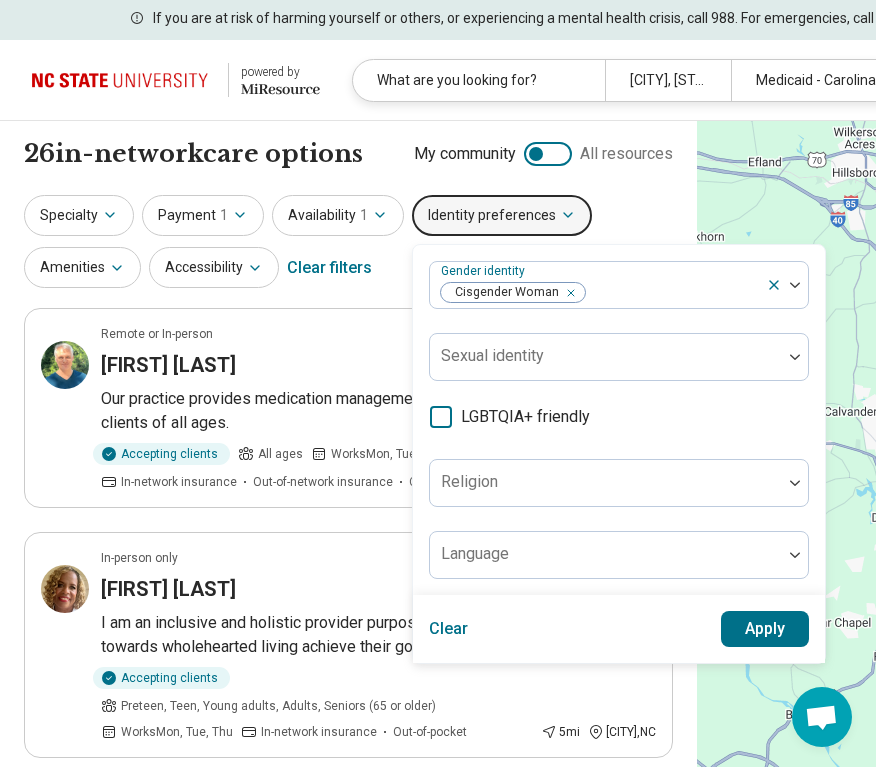 click on "Specialty Payment 1 Availability 1 Identity preferences Gender identity Cisgender Woman Sexual identity LGBTQIA+ friendly Religion Language Clear Apply Amenities Accessibility Clear filters" at bounding box center (348, 243) 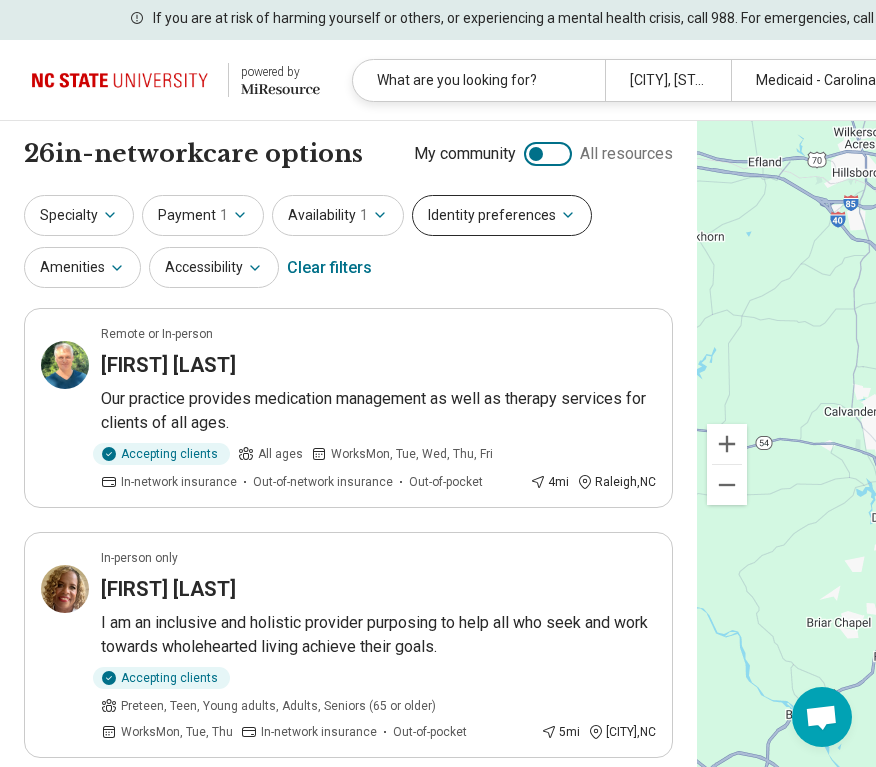 click on "Identity preferences" at bounding box center (502, 215) 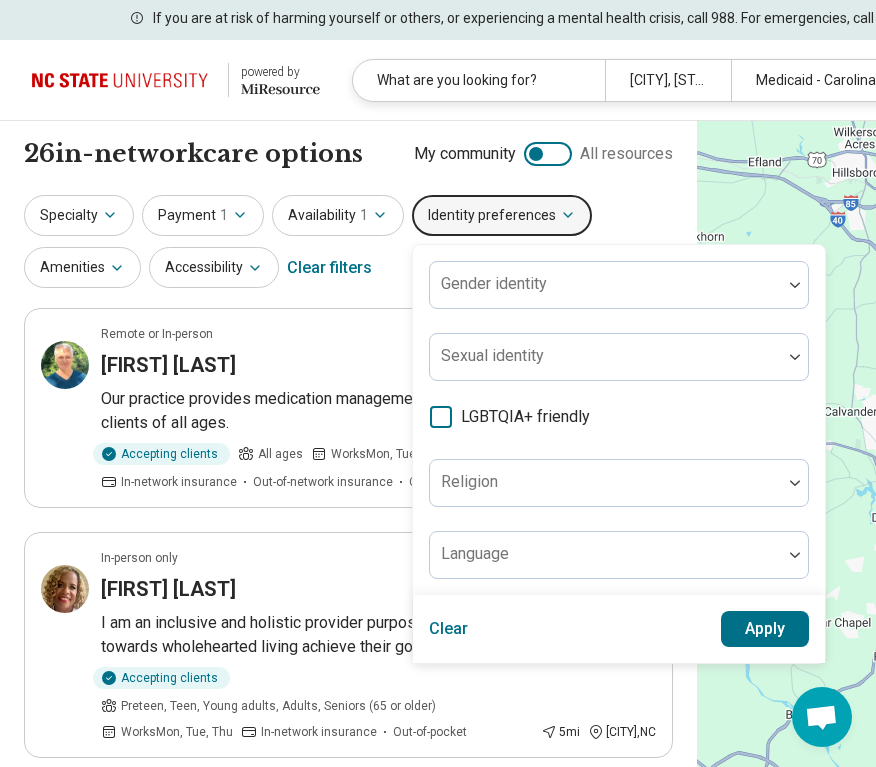 click on "Apply" at bounding box center (765, 629) 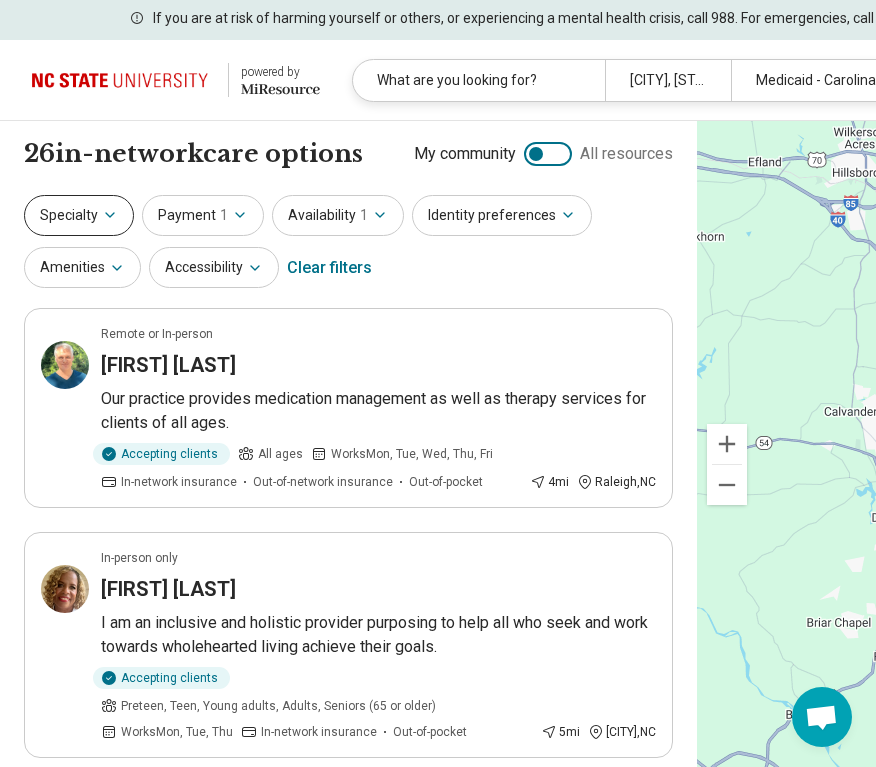 click 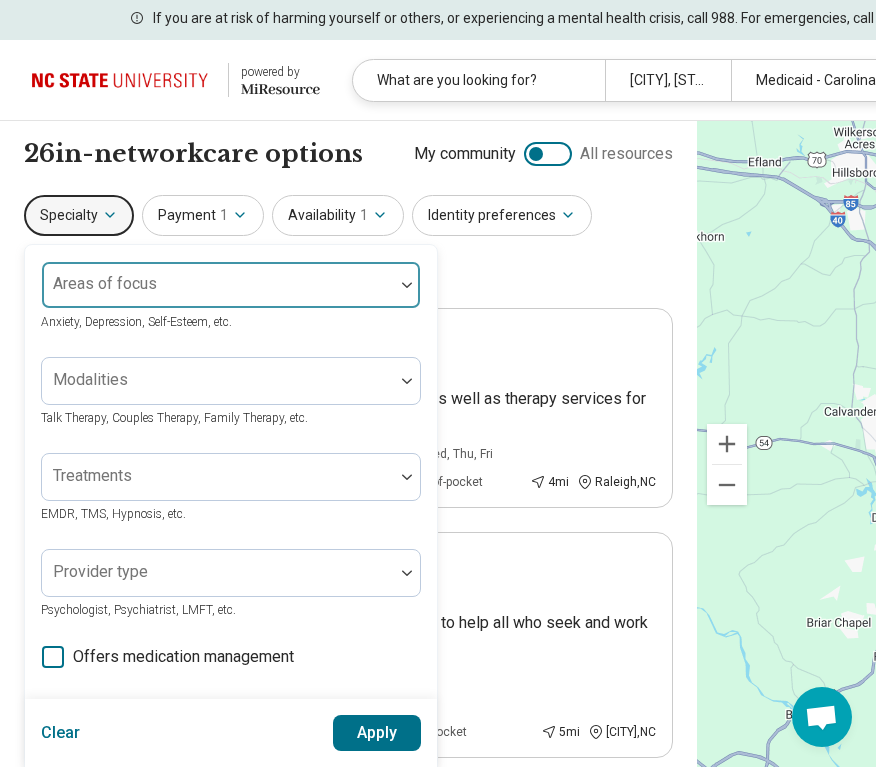 click at bounding box center (218, 293) 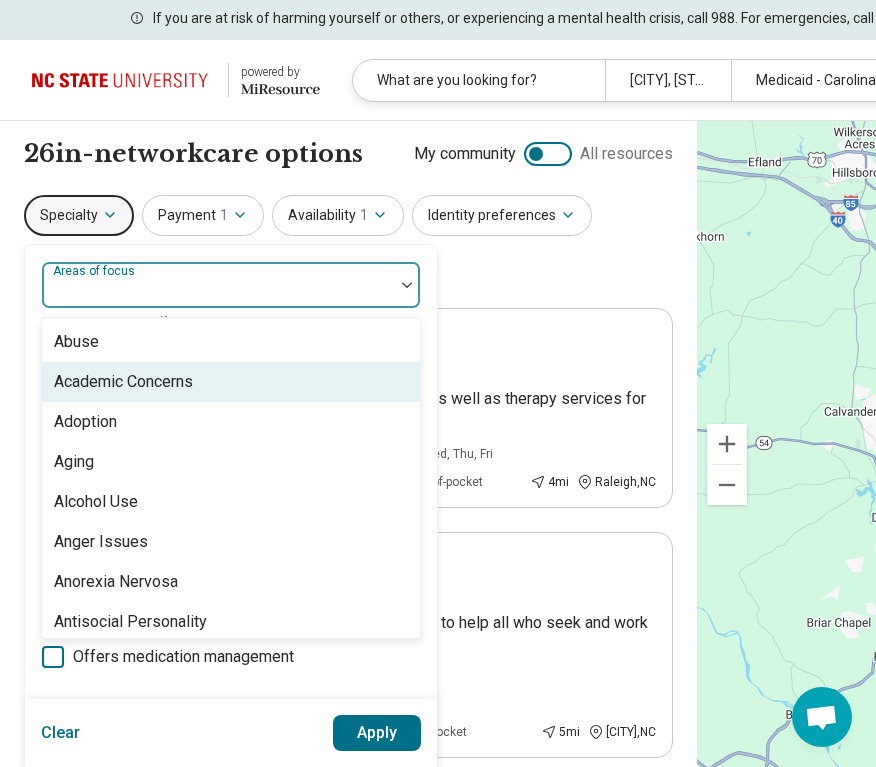 click on "Academic Concerns" at bounding box center [231, 382] 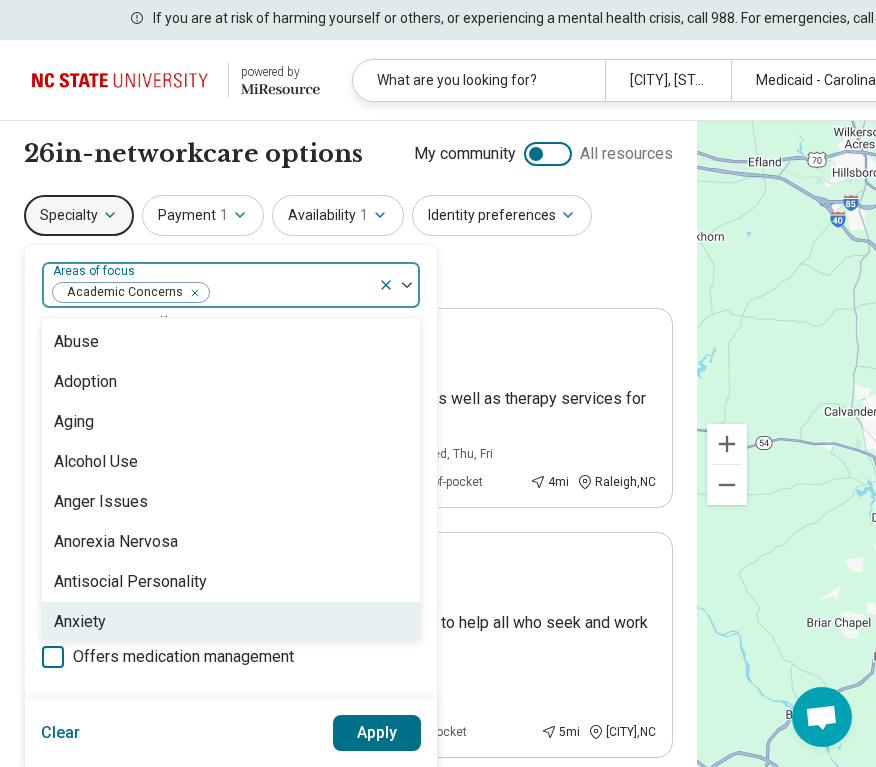 click on "Anxiety" at bounding box center [231, 622] 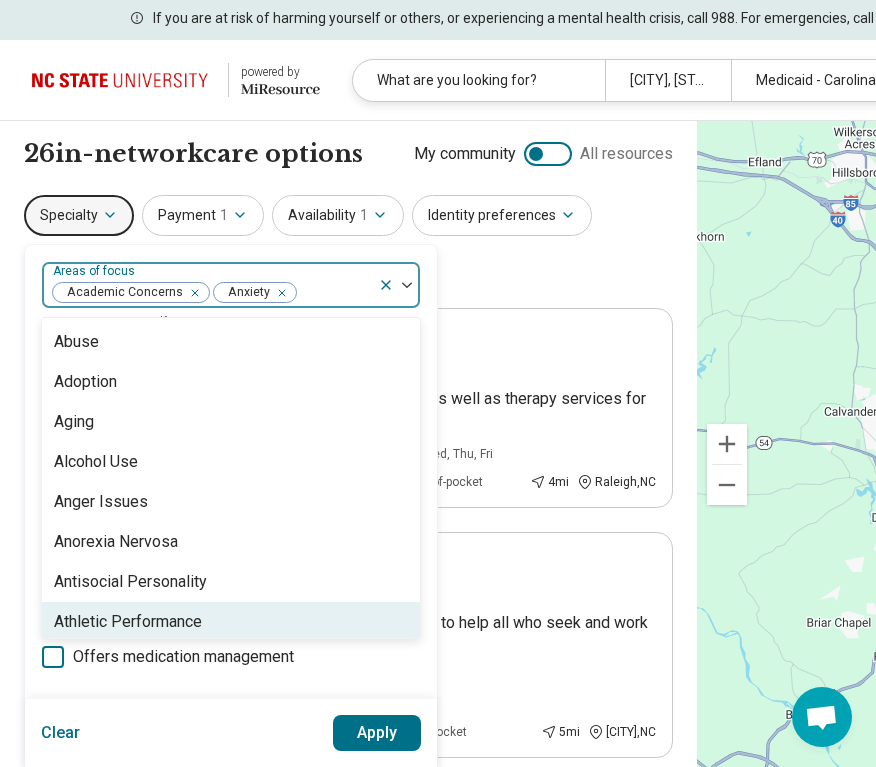 click on "Apply" at bounding box center (377, 733) 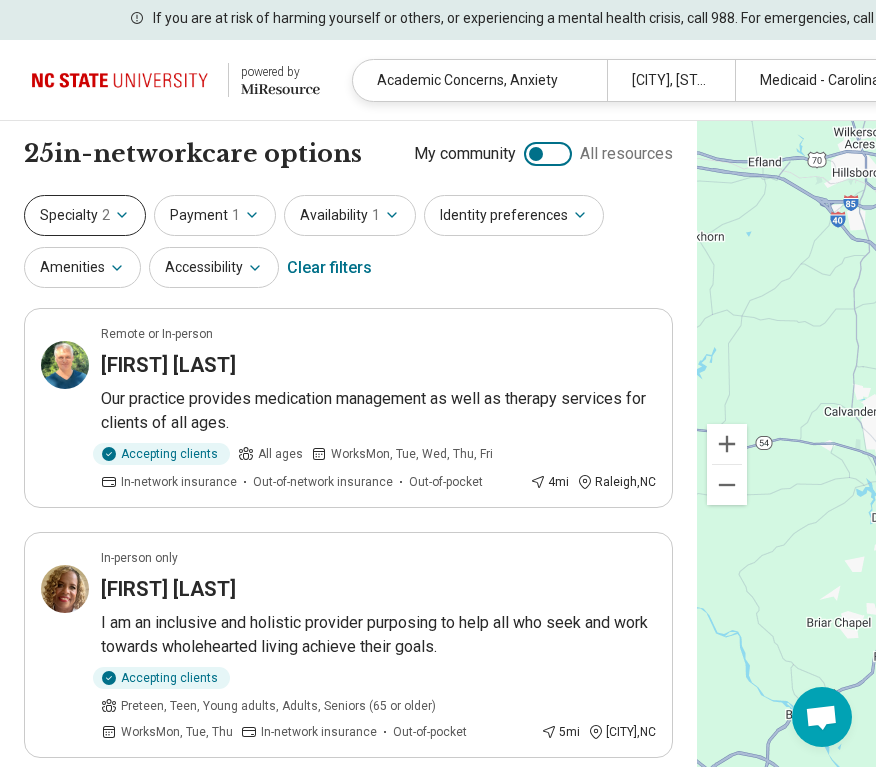 click on "Specialty 2" at bounding box center (85, 215) 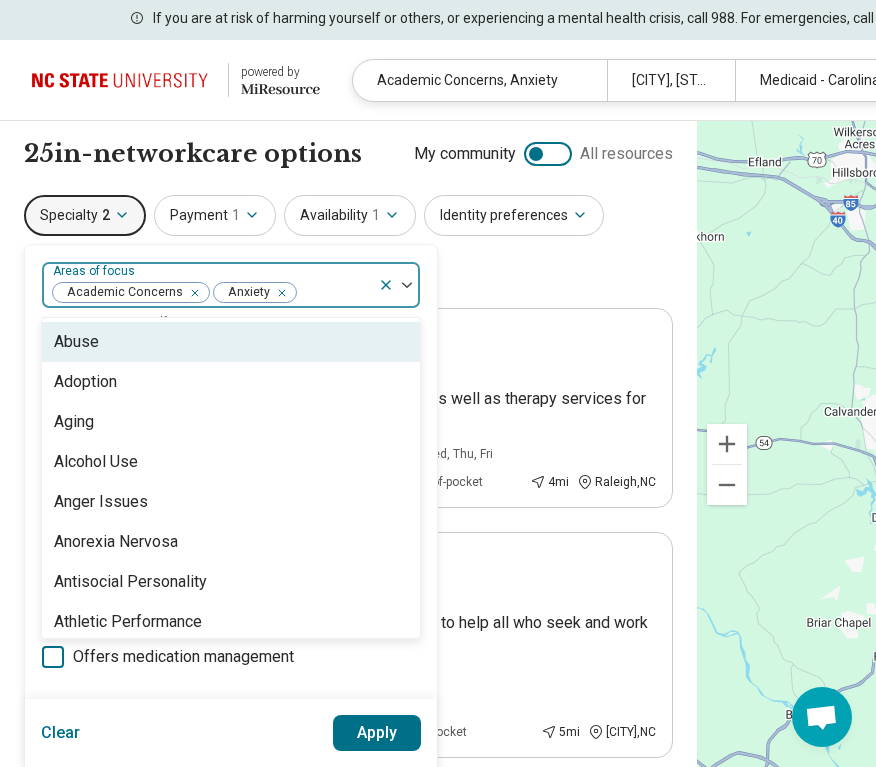 click at bounding box center [334, 293] 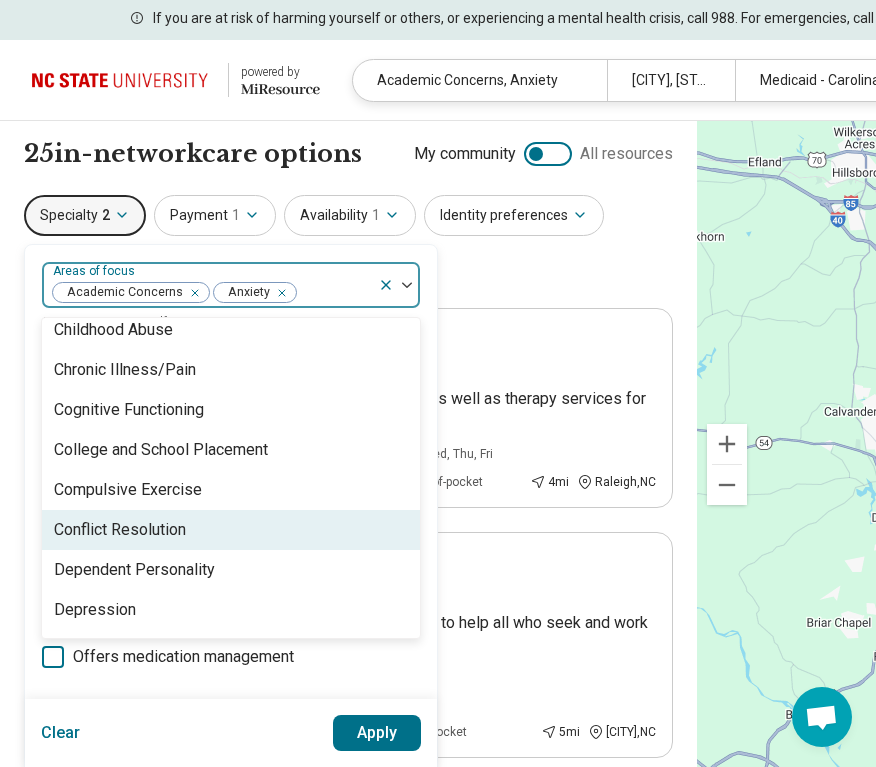 scroll, scrollTop: 854, scrollLeft: 0, axis: vertical 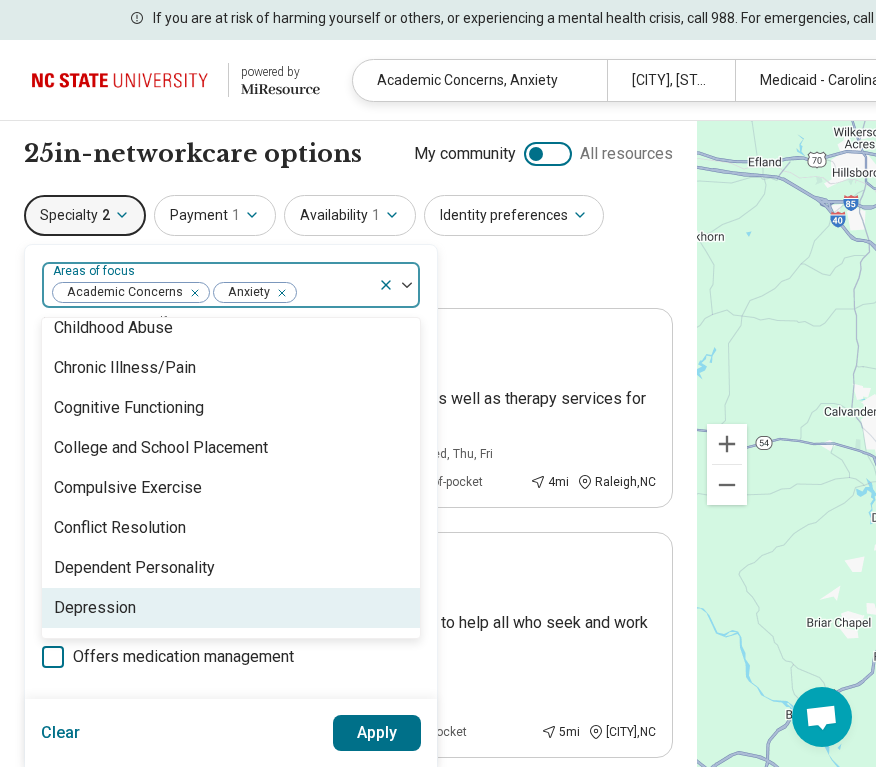 click on "Depression" at bounding box center [231, 608] 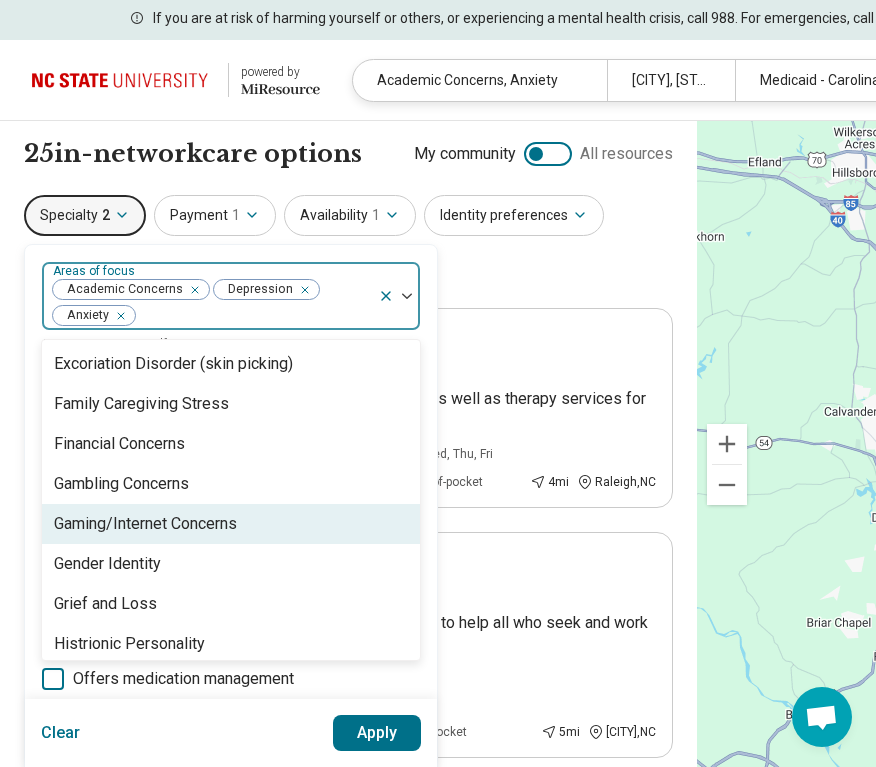 scroll, scrollTop: 1328, scrollLeft: 0, axis: vertical 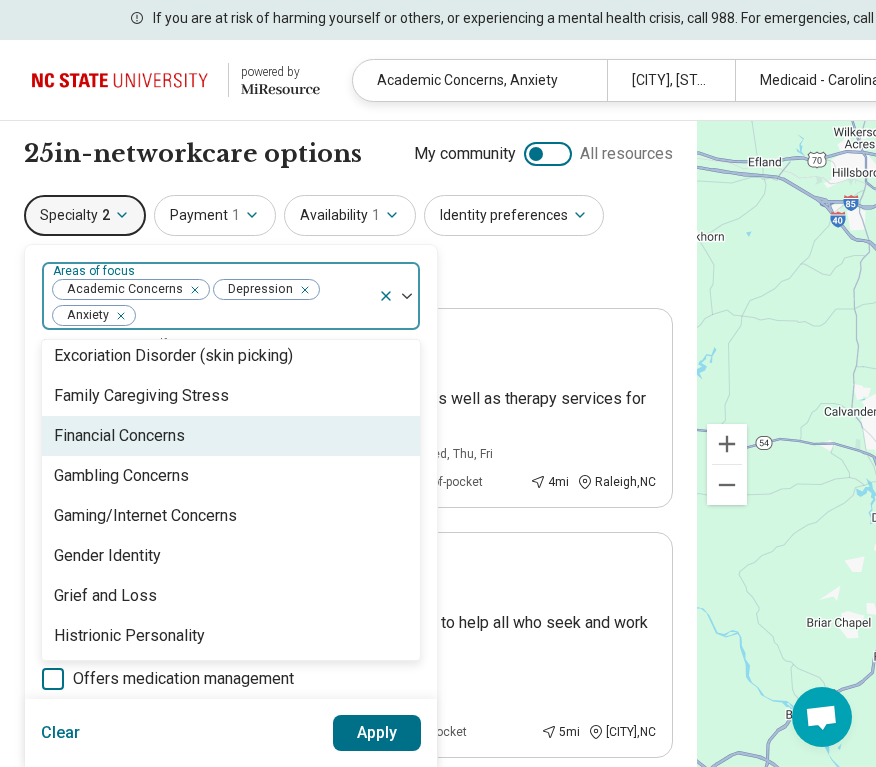 click on "Financial Concerns" at bounding box center [231, 436] 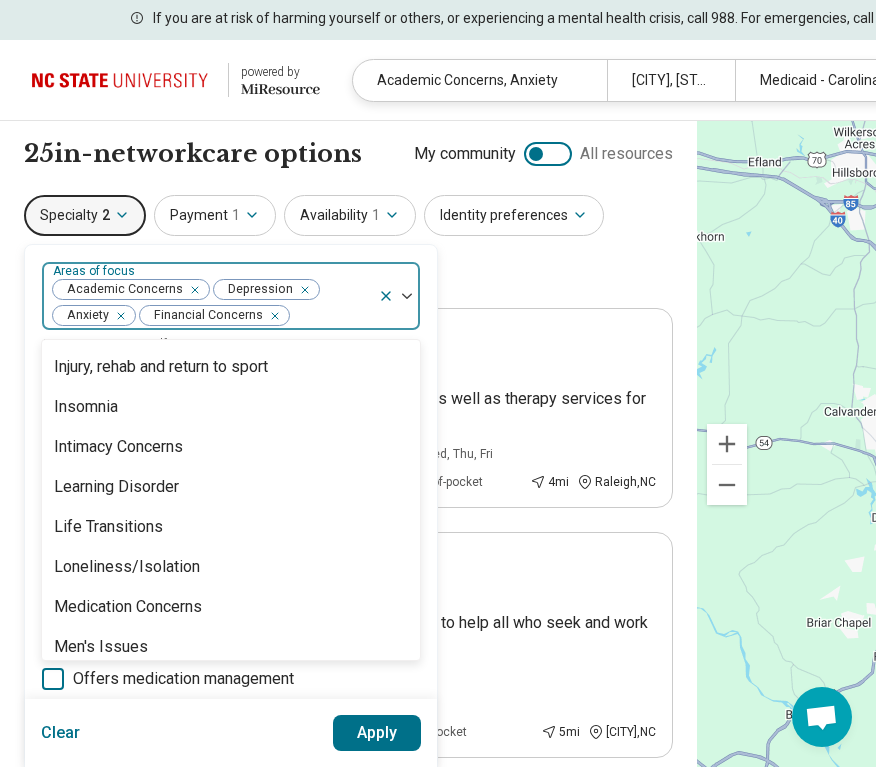 scroll, scrollTop: 1765, scrollLeft: 0, axis: vertical 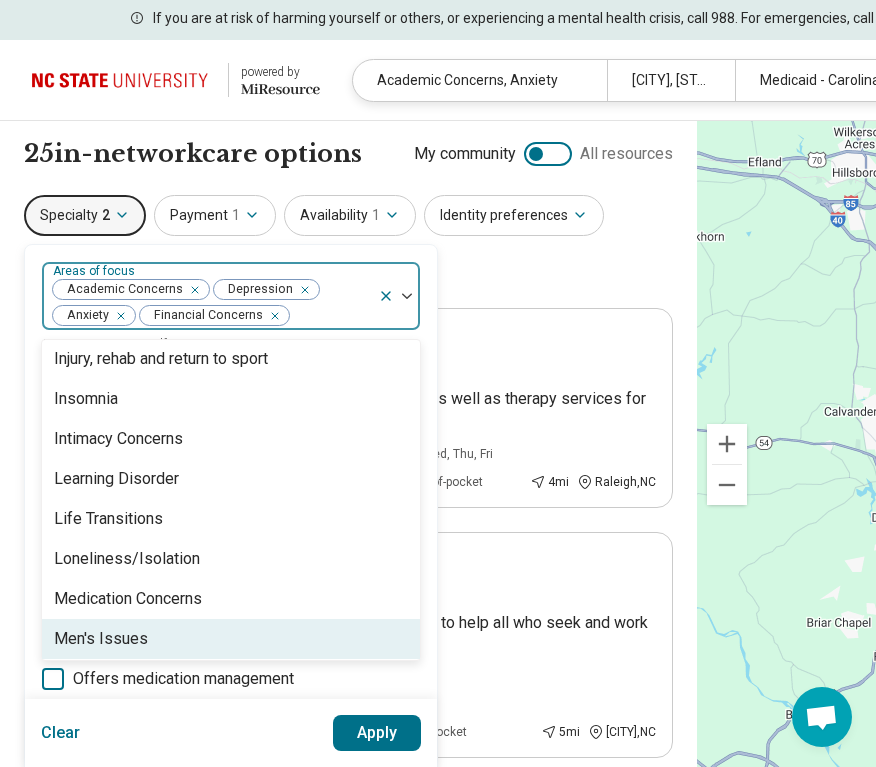 click on "Apply" at bounding box center (377, 733) 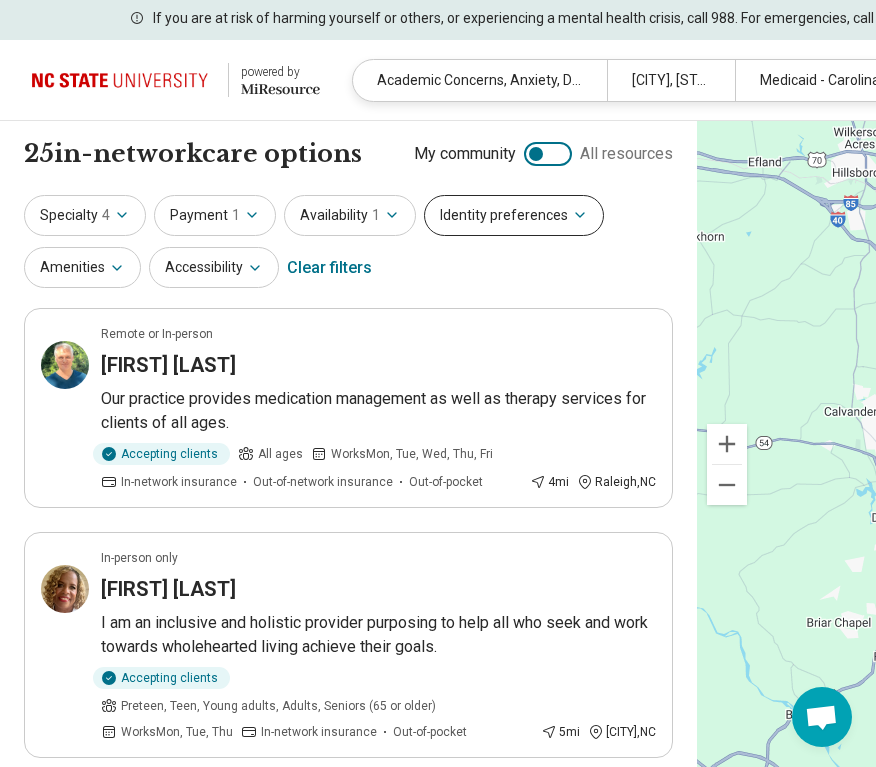 click on "Identity preferences" at bounding box center (514, 215) 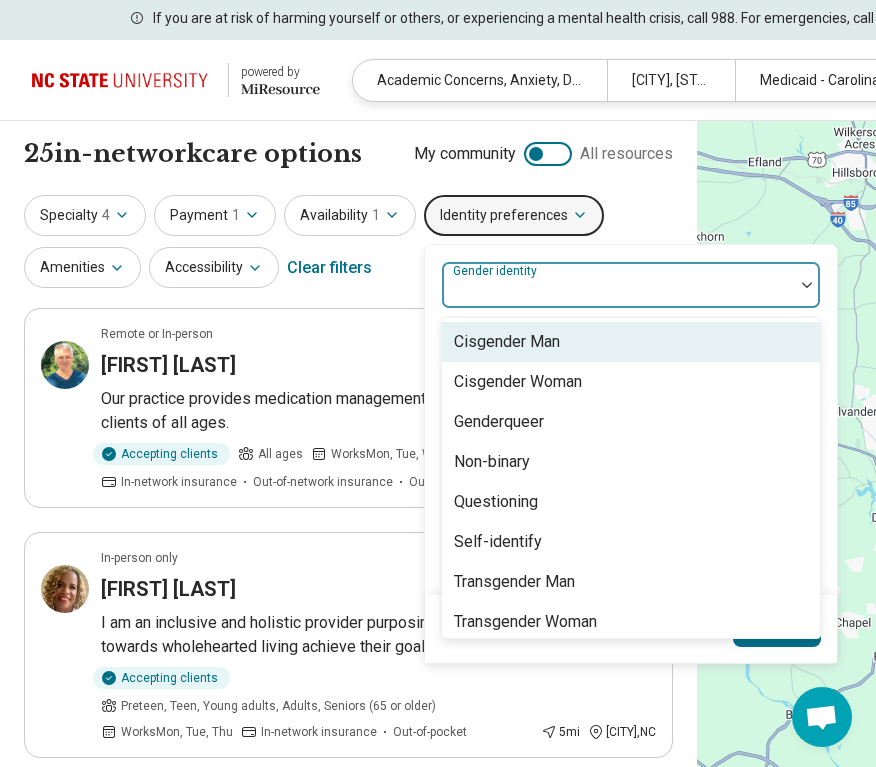 click at bounding box center (618, 293) 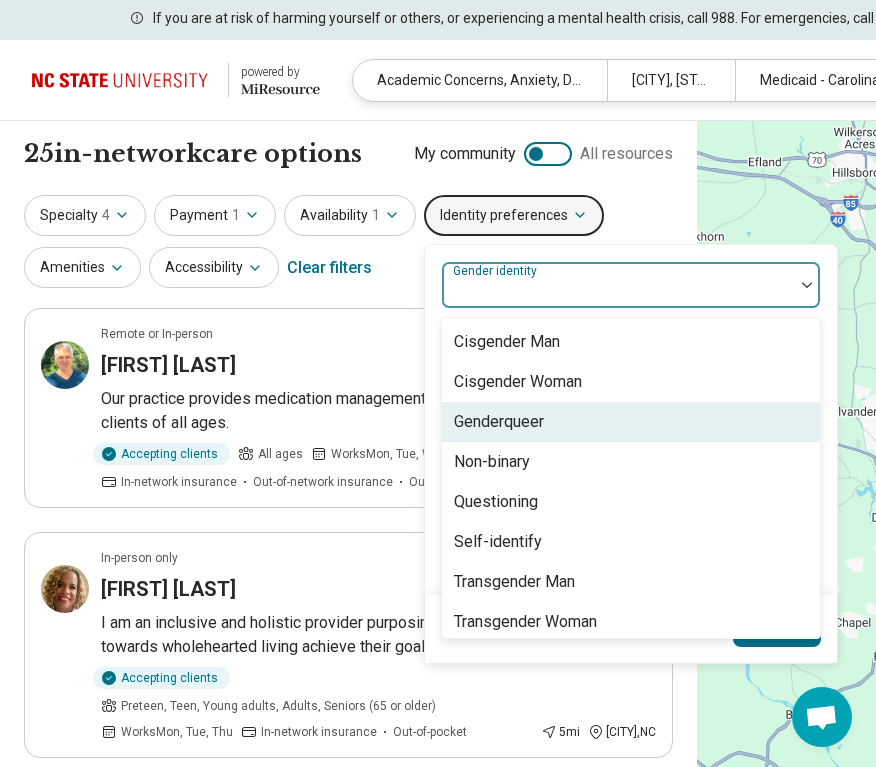 click on "Cisgender Woman" at bounding box center [631, 382] 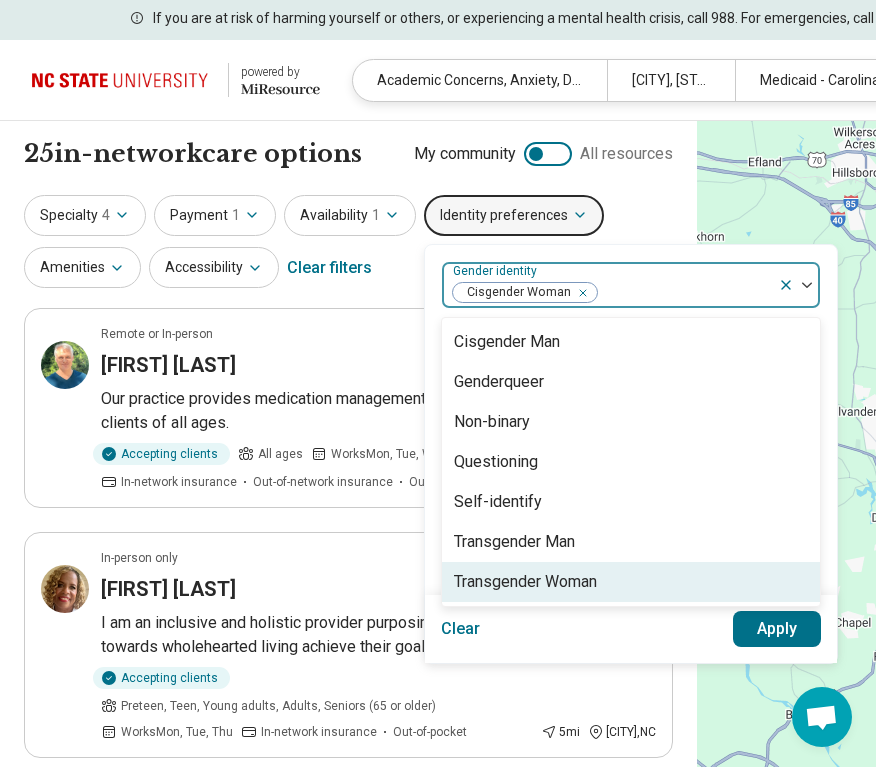 click on "Apply" at bounding box center [777, 629] 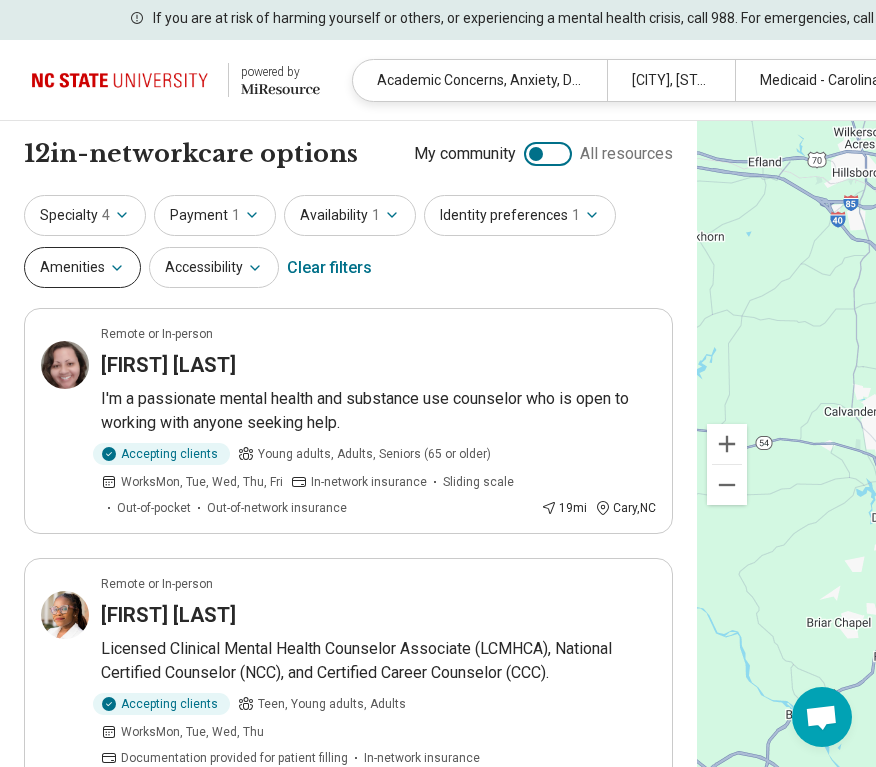 click 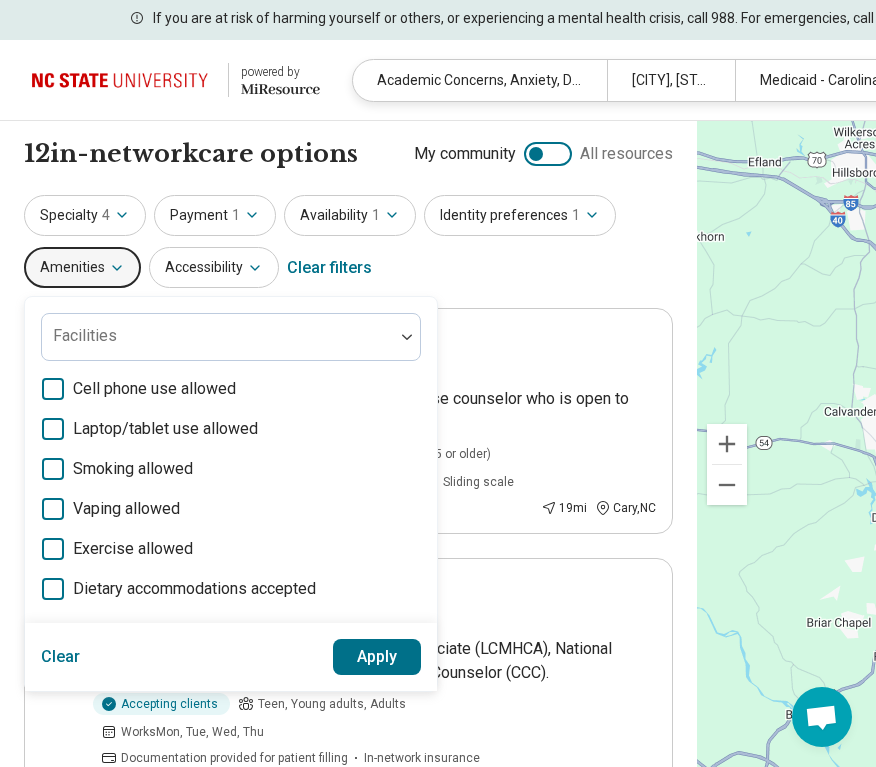 click 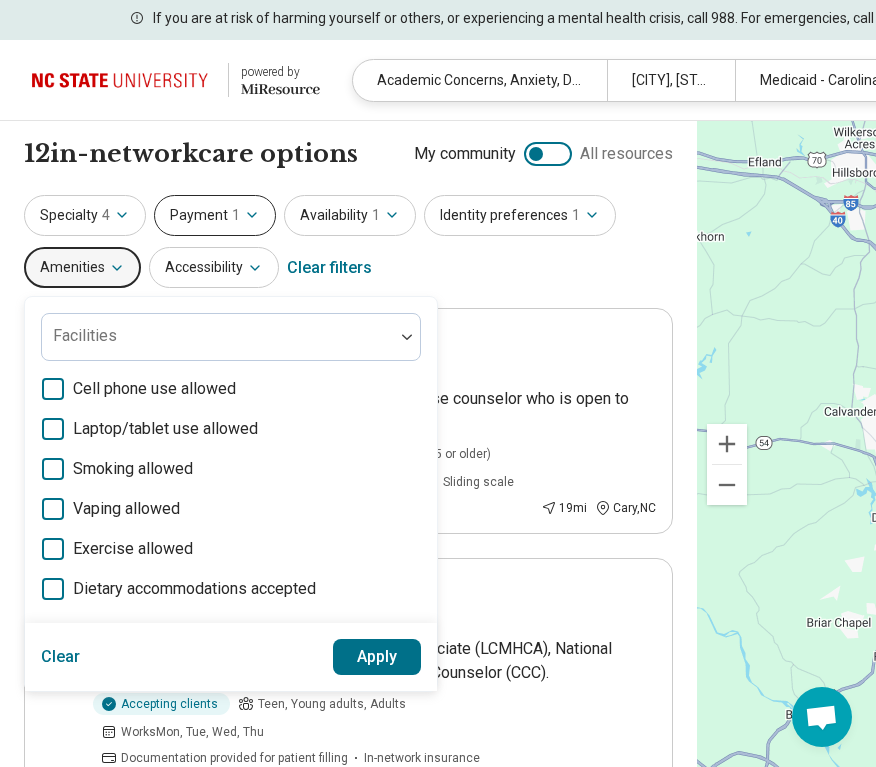 click on "1" at bounding box center [236, 215] 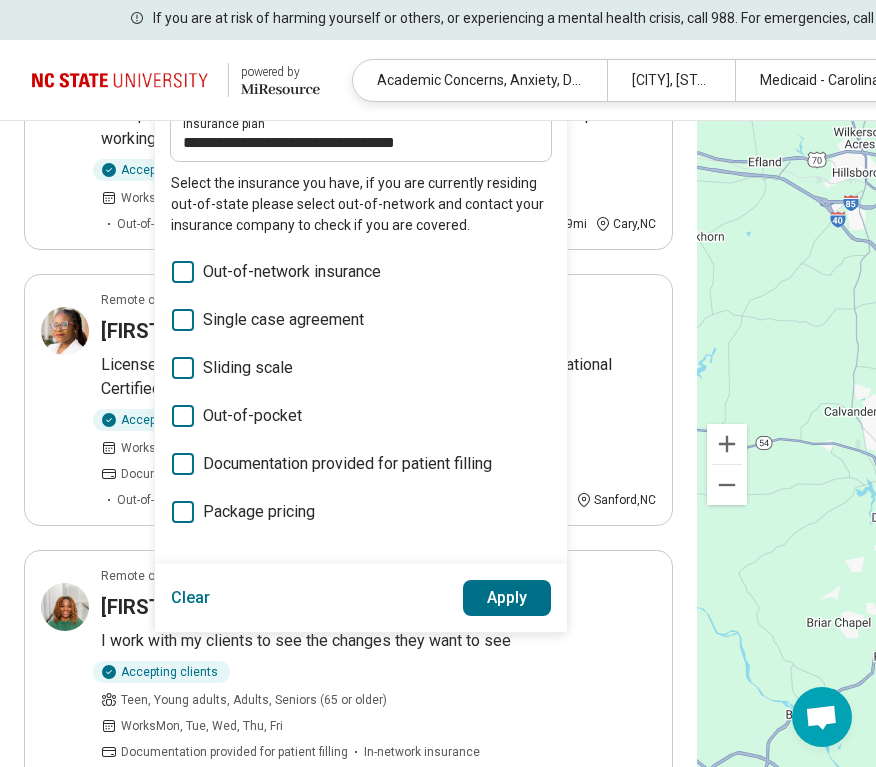scroll, scrollTop: 285, scrollLeft: 0, axis: vertical 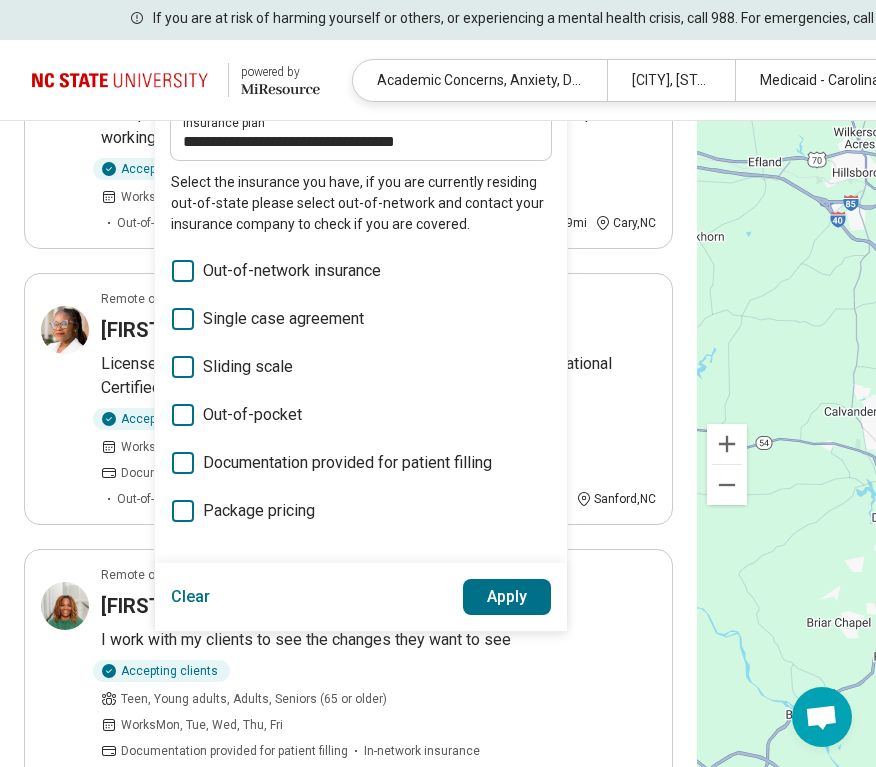 click on "3" at bounding box center (929, 464) 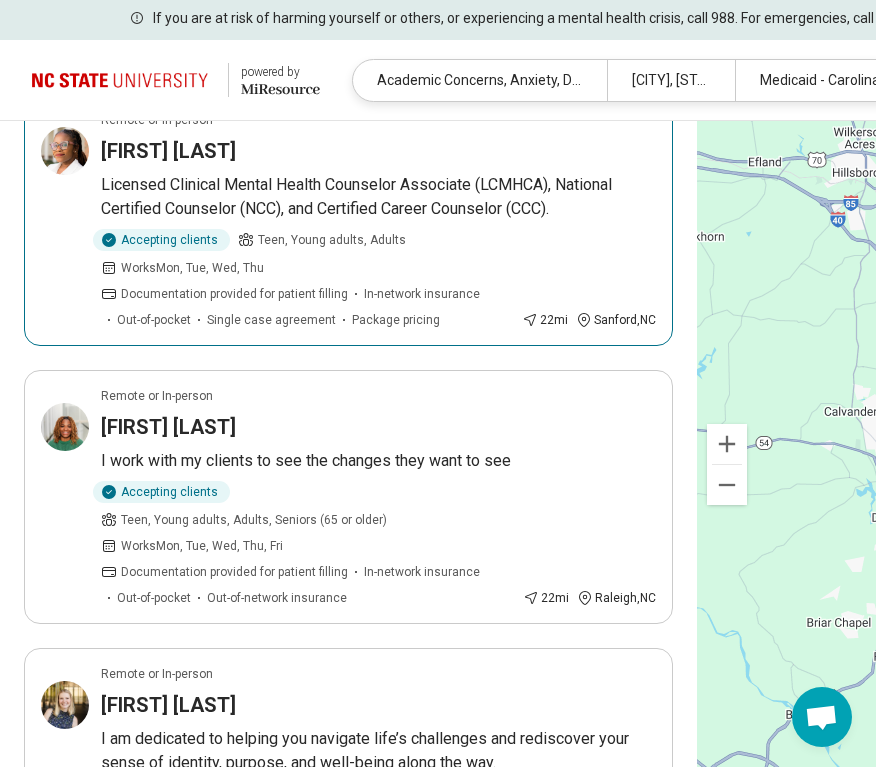 scroll, scrollTop: 479, scrollLeft: 0, axis: vertical 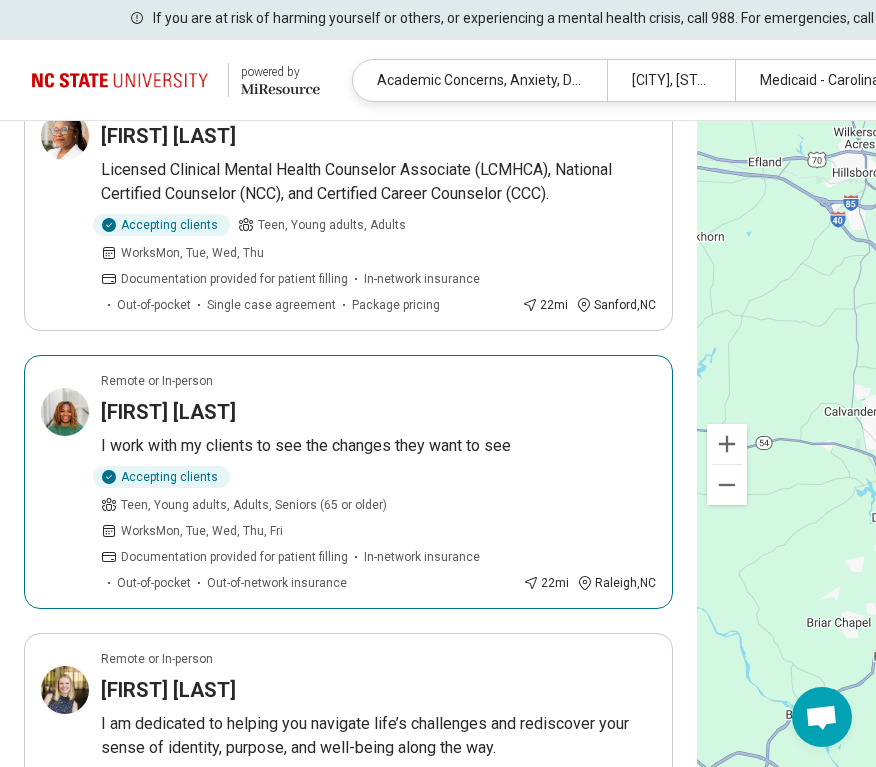 click on "Accepting clients Teen, Young adults, Adults, Seniors (65 or older) Works  Mon, Tue, Wed, Thu, Fri Documentation provided for patient filling In-network insurance Out-of-pocket Out-of-network insurance" at bounding box center [308, 529] 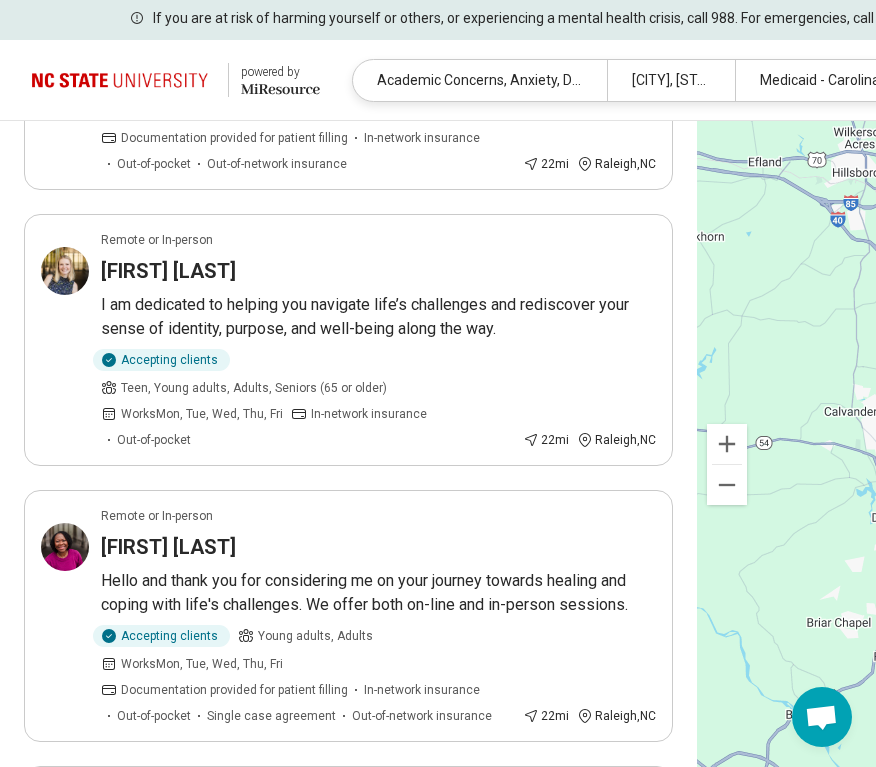 scroll, scrollTop: 910, scrollLeft: 0, axis: vertical 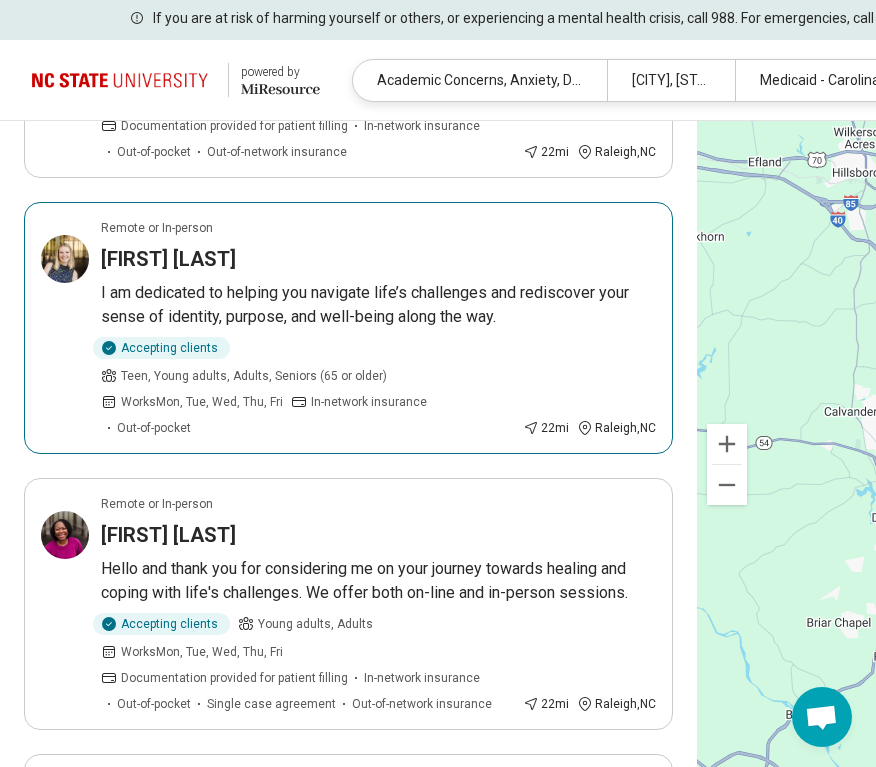 click on "Jessica Stutz" at bounding box center (378, 259) 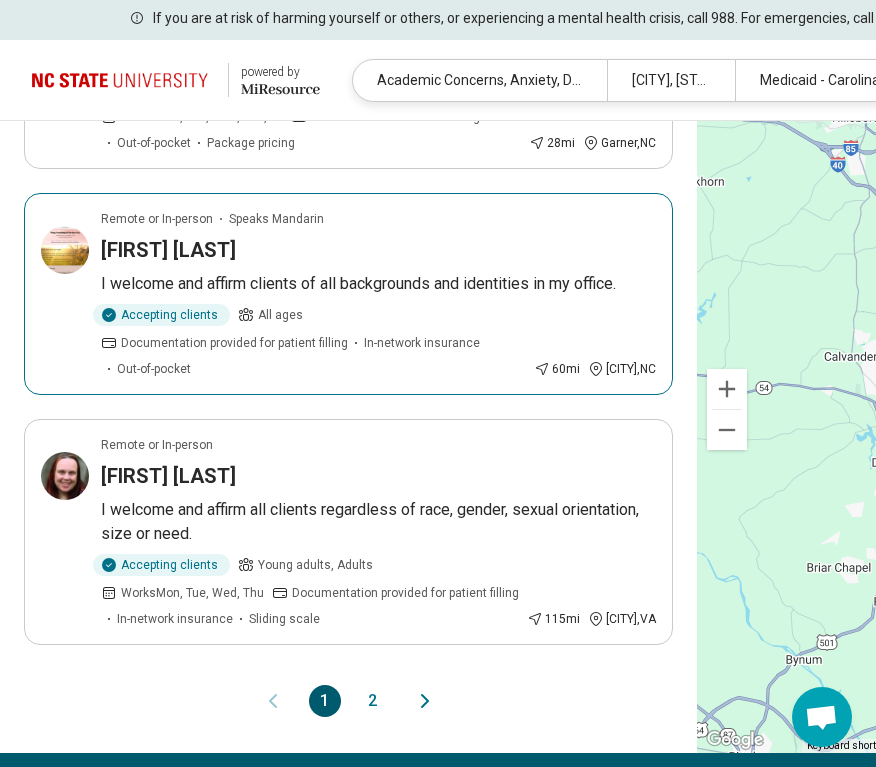 scroll, scrollTop: 2430, scrollLeft: 0, axis: vertical 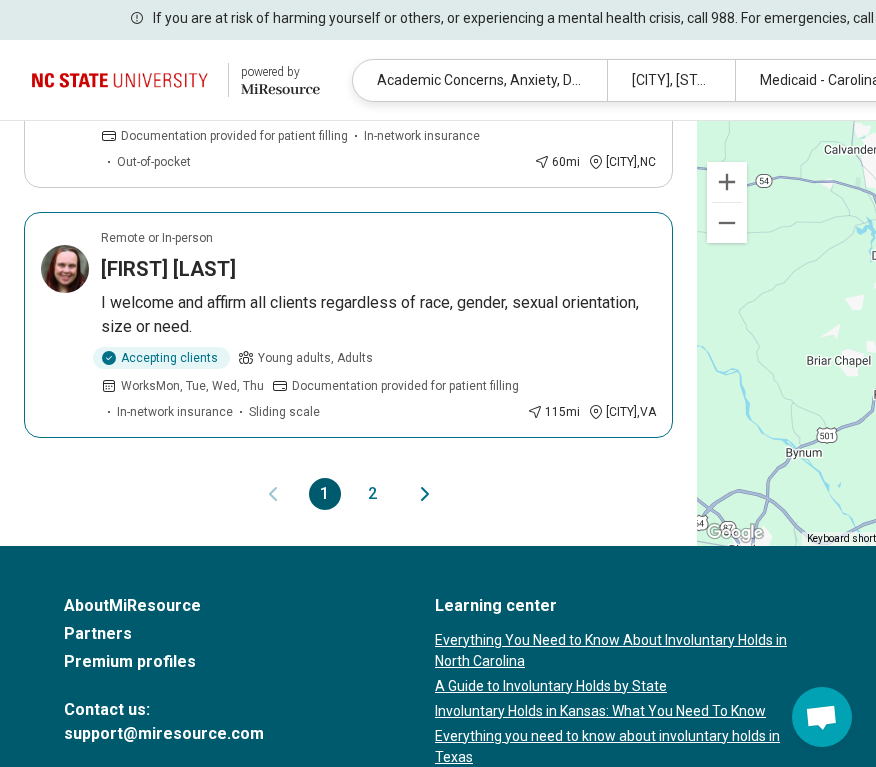 click on "I welcome and affirm all clients regardless of race, gender, sexual orientation, size or need." at bounding box center (378, 315) 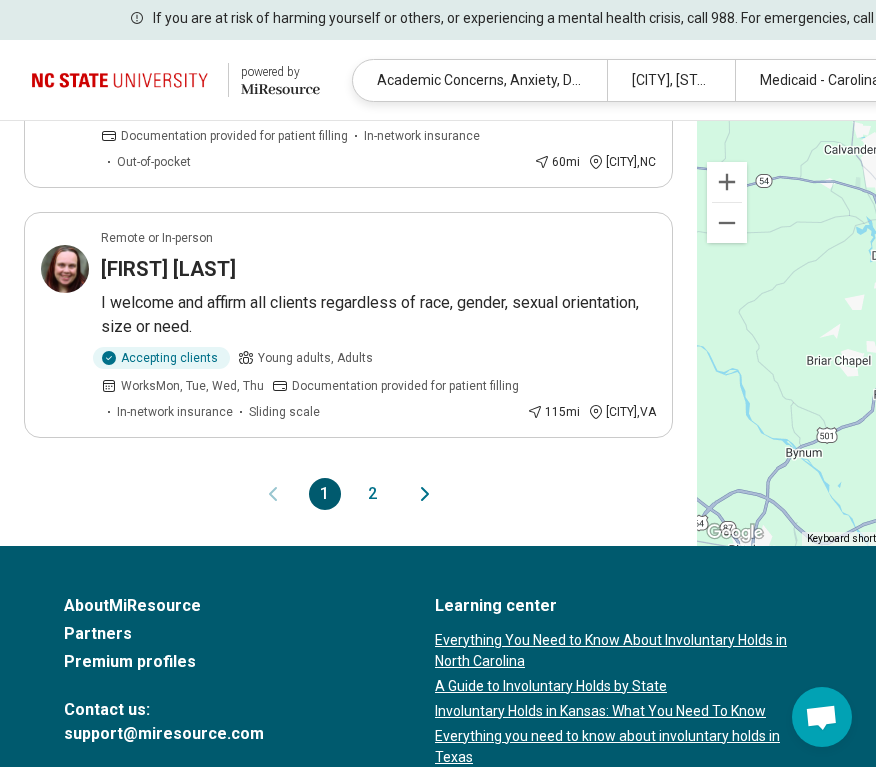 click on "2" at bounding box center (373, 494) 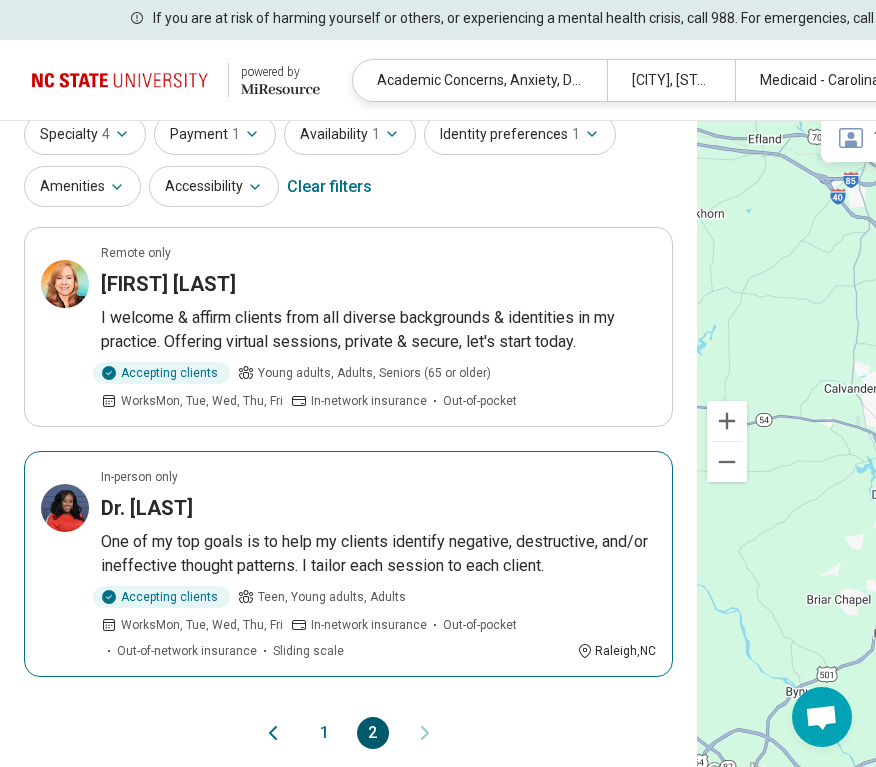 scroll, scrollTop: 194, scrollLeft: 0, axis: vertical 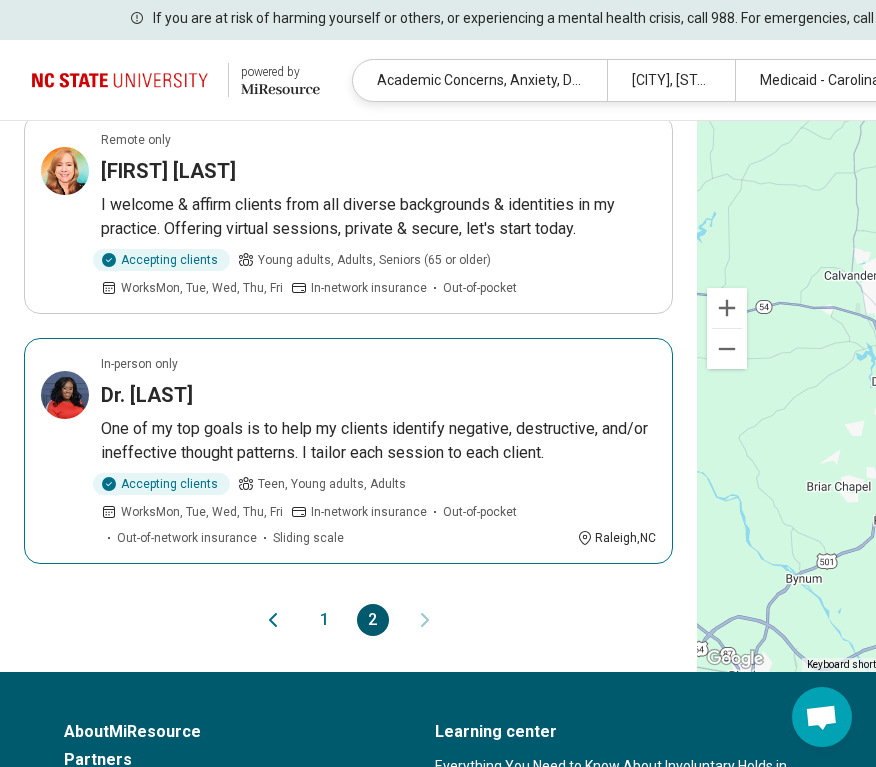 click on "In-person only Dr. Tatenda Perry One of my top goals is to help my clients identify negative, destructive, and/or ineffective thought patterns.  I tailor each session to each client. Accepting clients Teen, Young adults, Adults Works  Mon, Tue, Wed, Thu, Fri In-network insurance Out-of-pocket Out-of-network insurance Sliding scale Raleigh ,  NC" at bounding box center [348, 451] 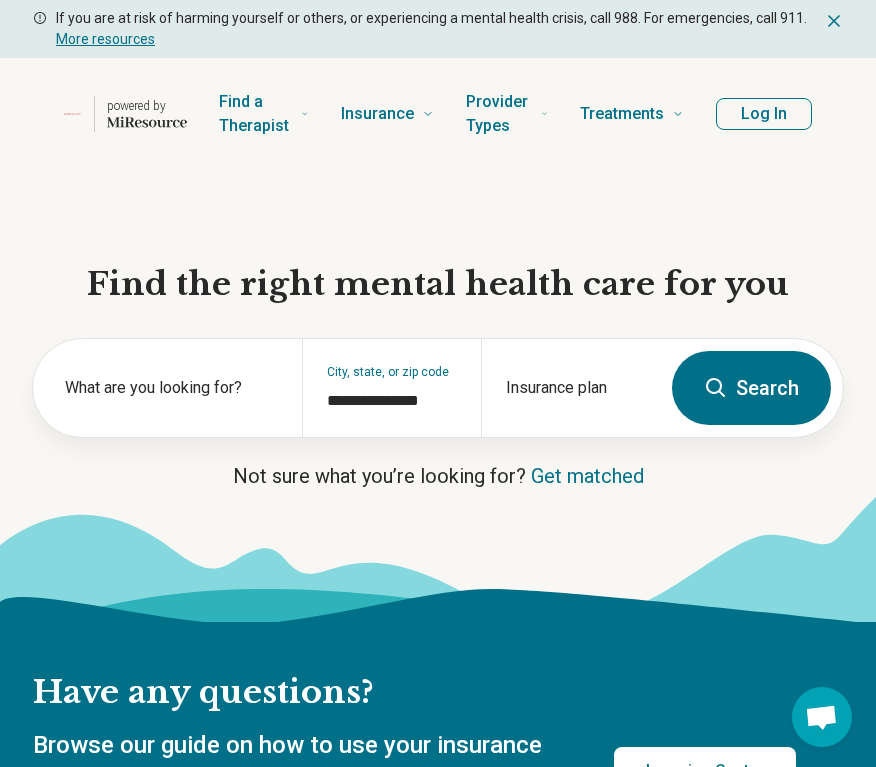 scroll, scrollTop: 0, scrollLeft: -46, axis: horizontal 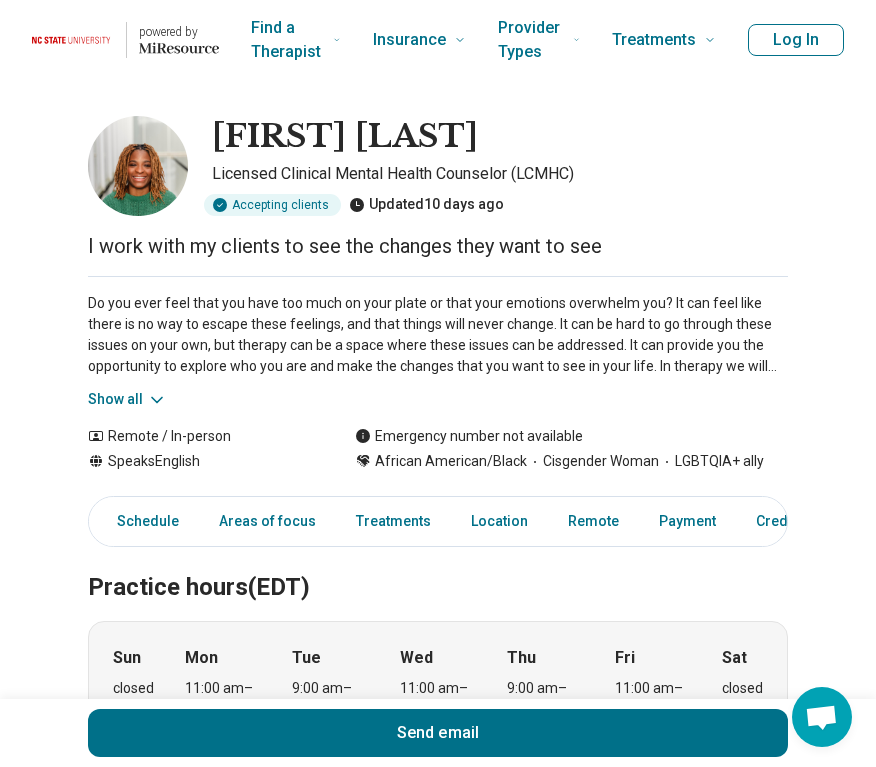 click 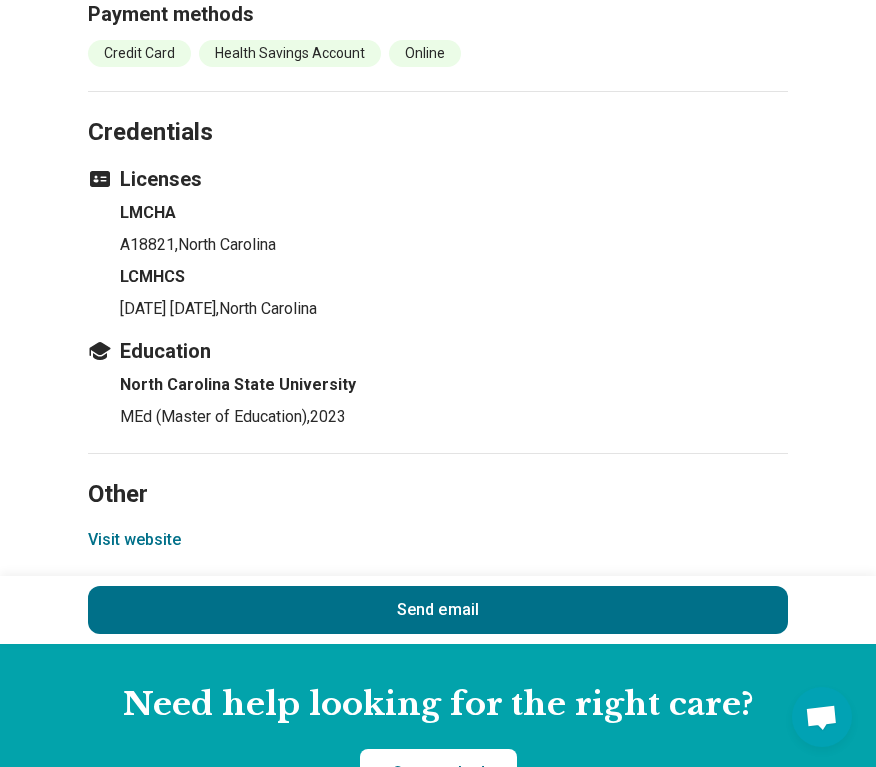 scroll, scrollTop: 2480, scrollLeft: 0, axis: vertical 